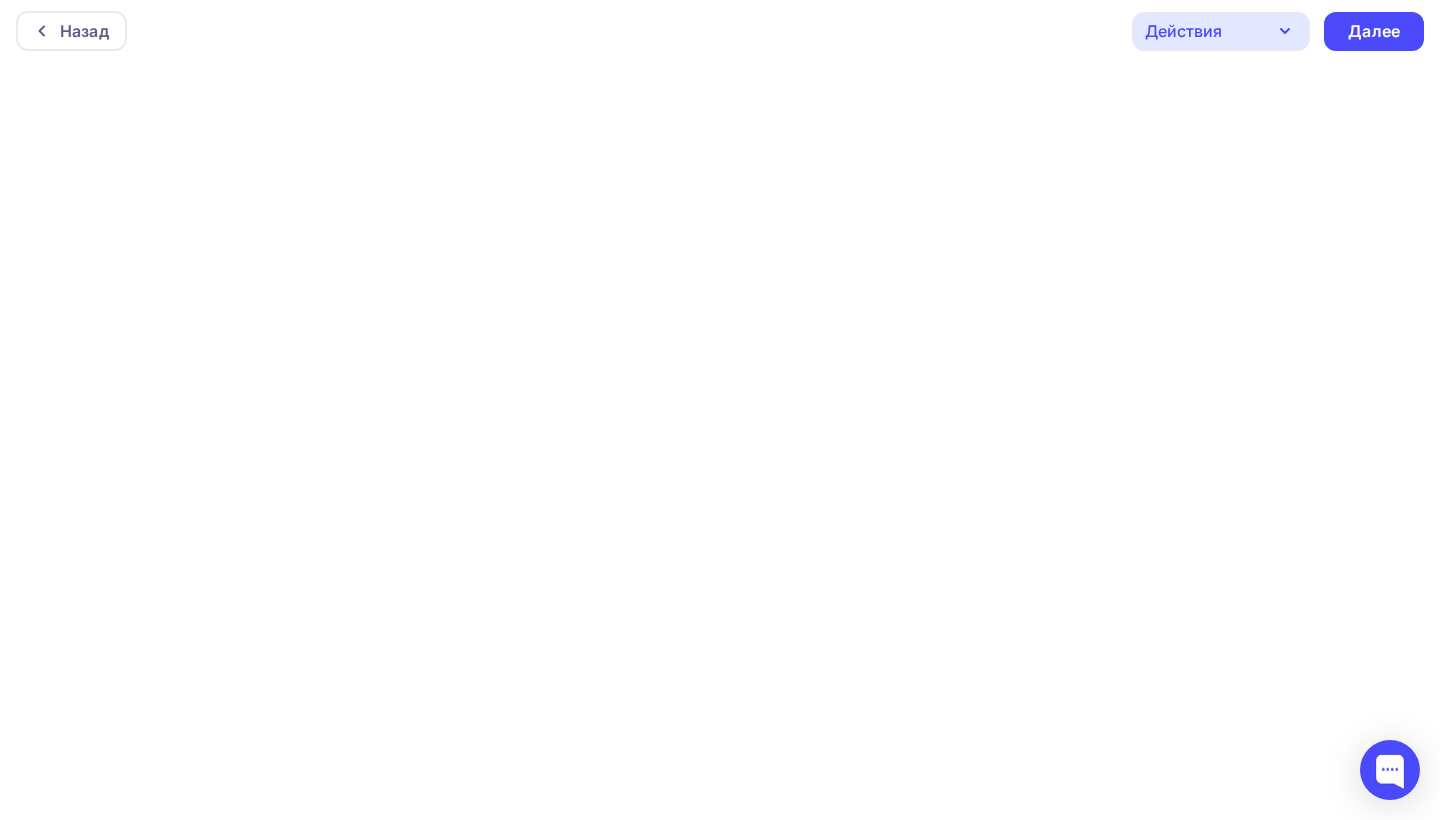 scroll, scrollTop: 5, scrollLeft: 0, axis: vertical 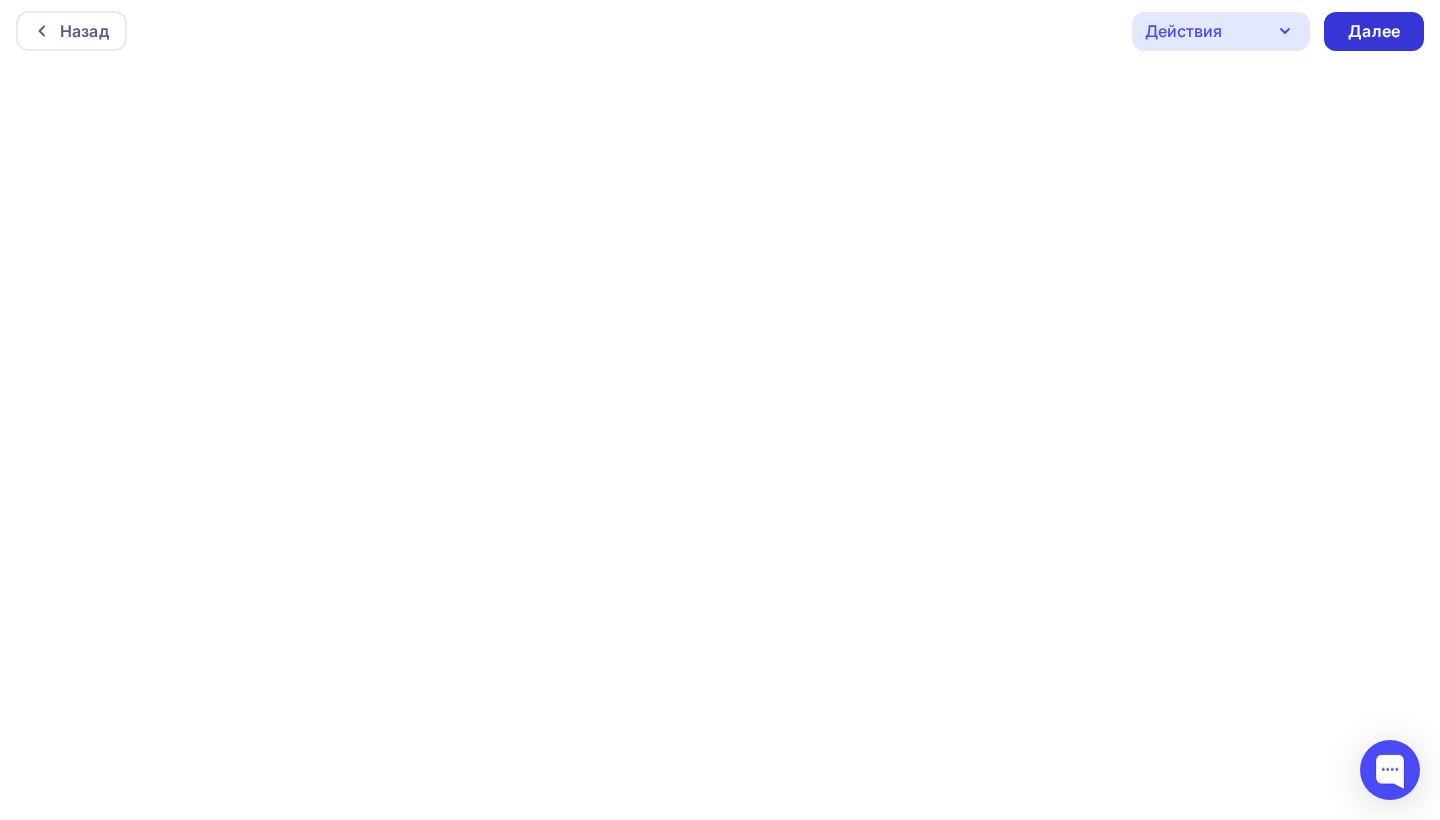 click on "Далее" at bounding box center (1374, 31) 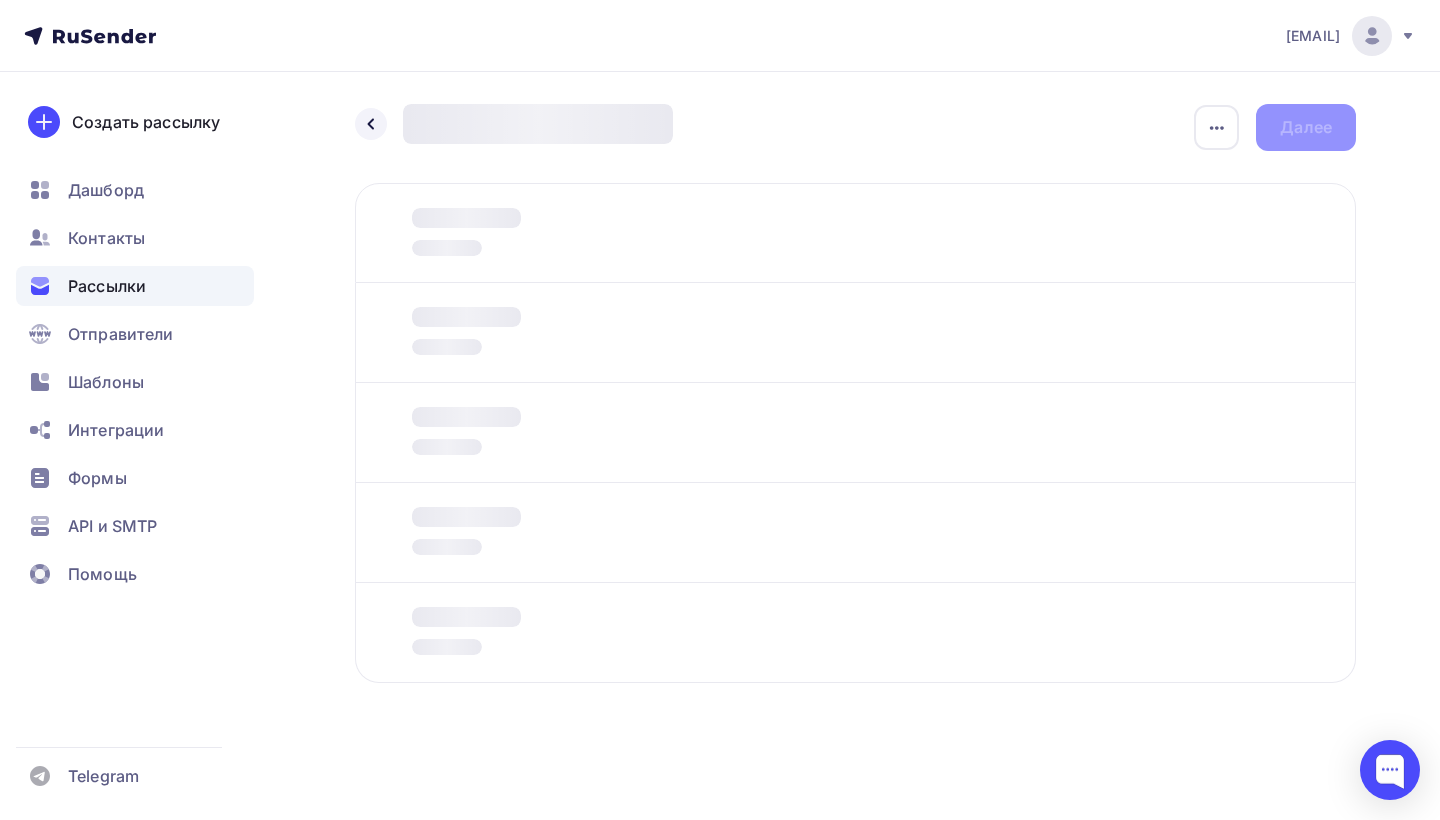 scroll, scrollTop: 0, scrollLeft: 0, axis: both 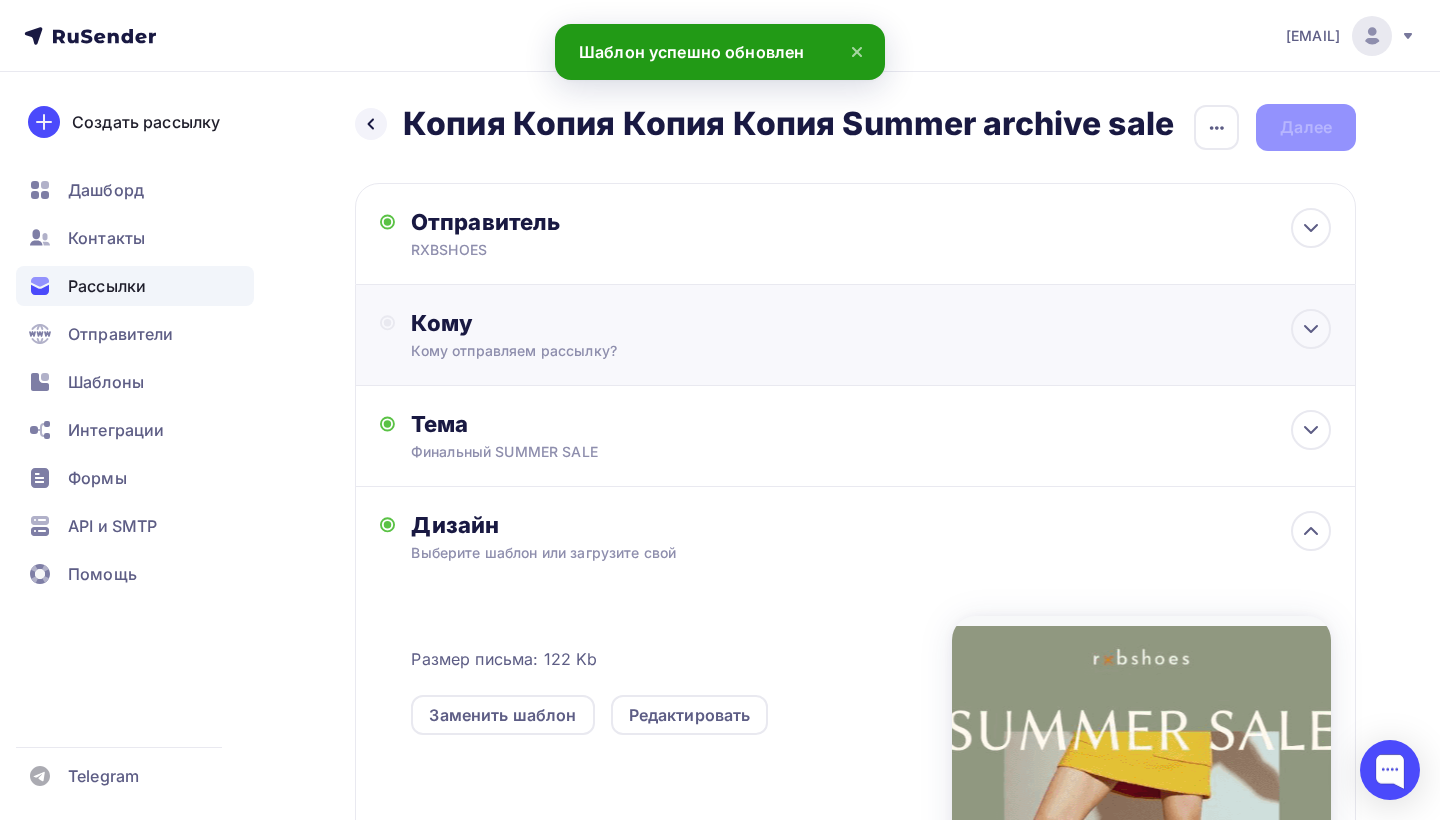 click on "Кому отправляем рассылку?" at bounding box center (825, 351) 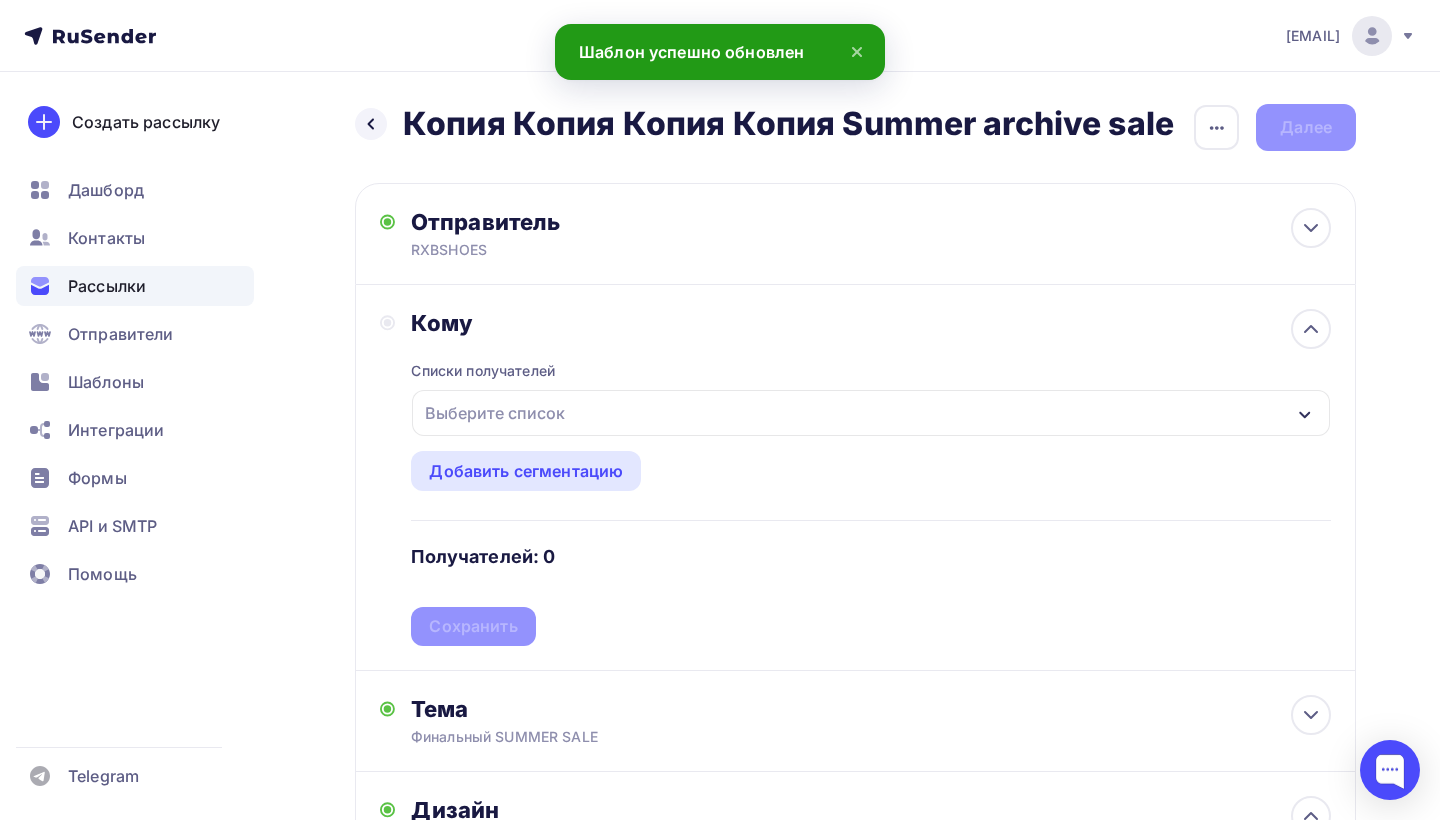 click on "Выберите список" at bounding box center (871, 413) 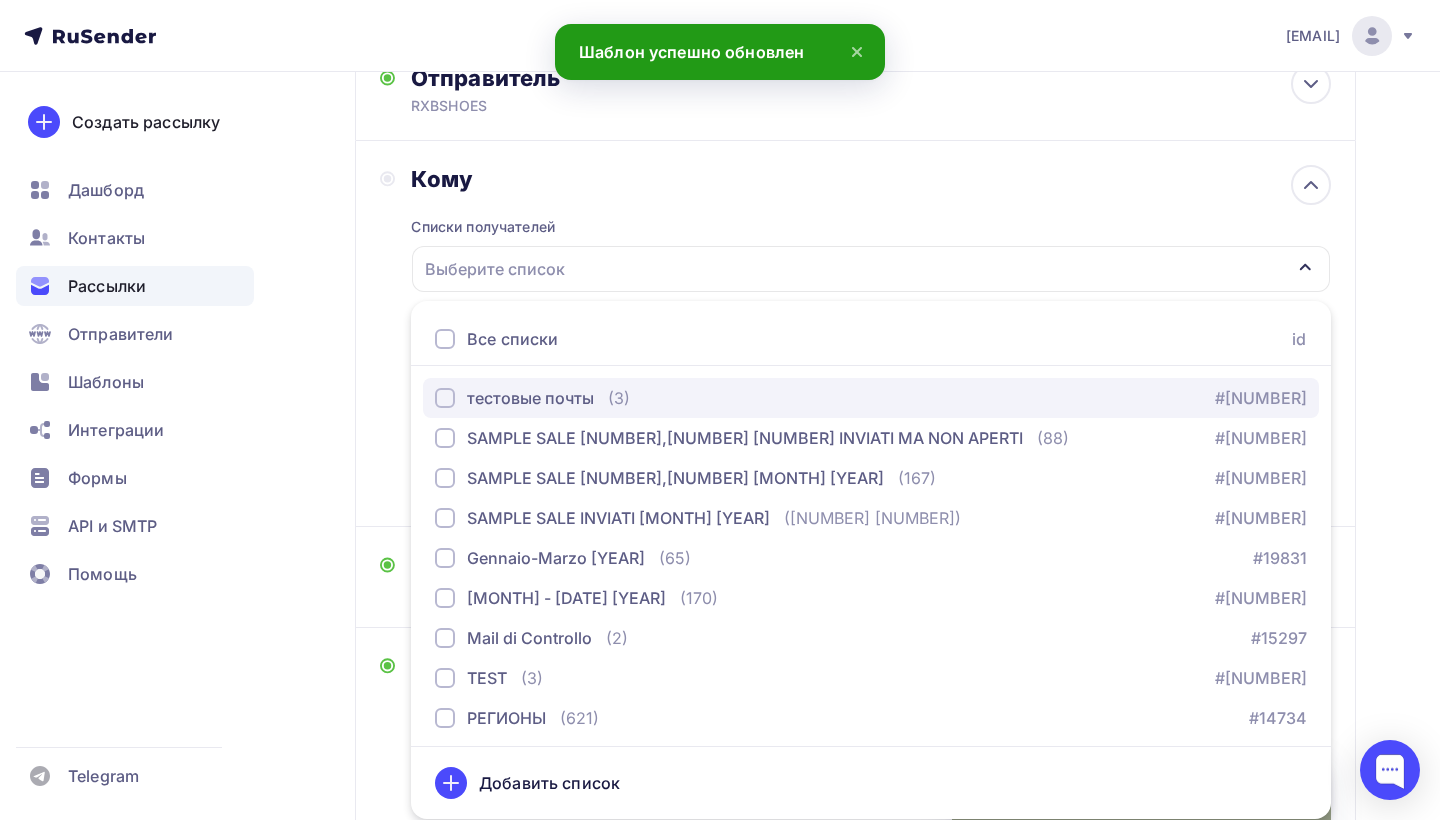 click on "тестовые почты" at bounding box center (530, 398) 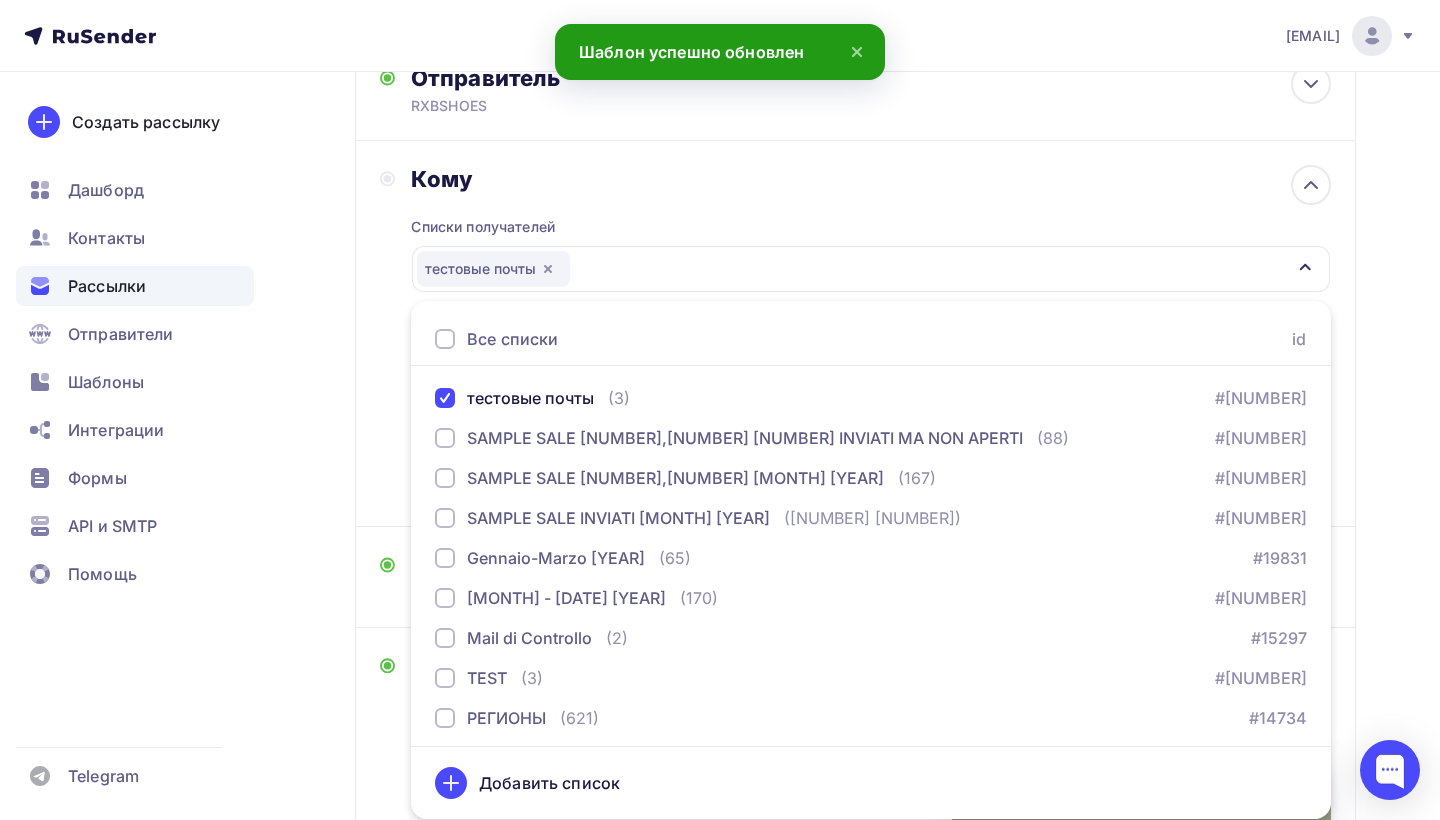 click on "Кому
Списки получателей
тестовые почты
Все списки
id
тестовые почты
([NUMBER])
#[NUMBER]
SAMPLE SALE [NUMBER], [NUMBER] [NUMBER] INVIATI MA NON APERTI
([NUMBER])
#[NUMBER]
SAMPLE SALE [NUMBER],[NUMBER] [MONTH] [YEAR]
([NUMBER])
#[NUMBER]
SAMPLE SALE INVIATI [MONTH] [YEAR]
([NUMBER] [NUMBER])
#[NUMBER]
Gennaio-Marzo [YEAR]
([NUMBER])
#[NUMBER]
Novembre -> [NUMBER] [MONTH] [YEAR]
([NUMBER])
#[NUMBER]
Mail di Controllo" at bounding box center (855, 333) 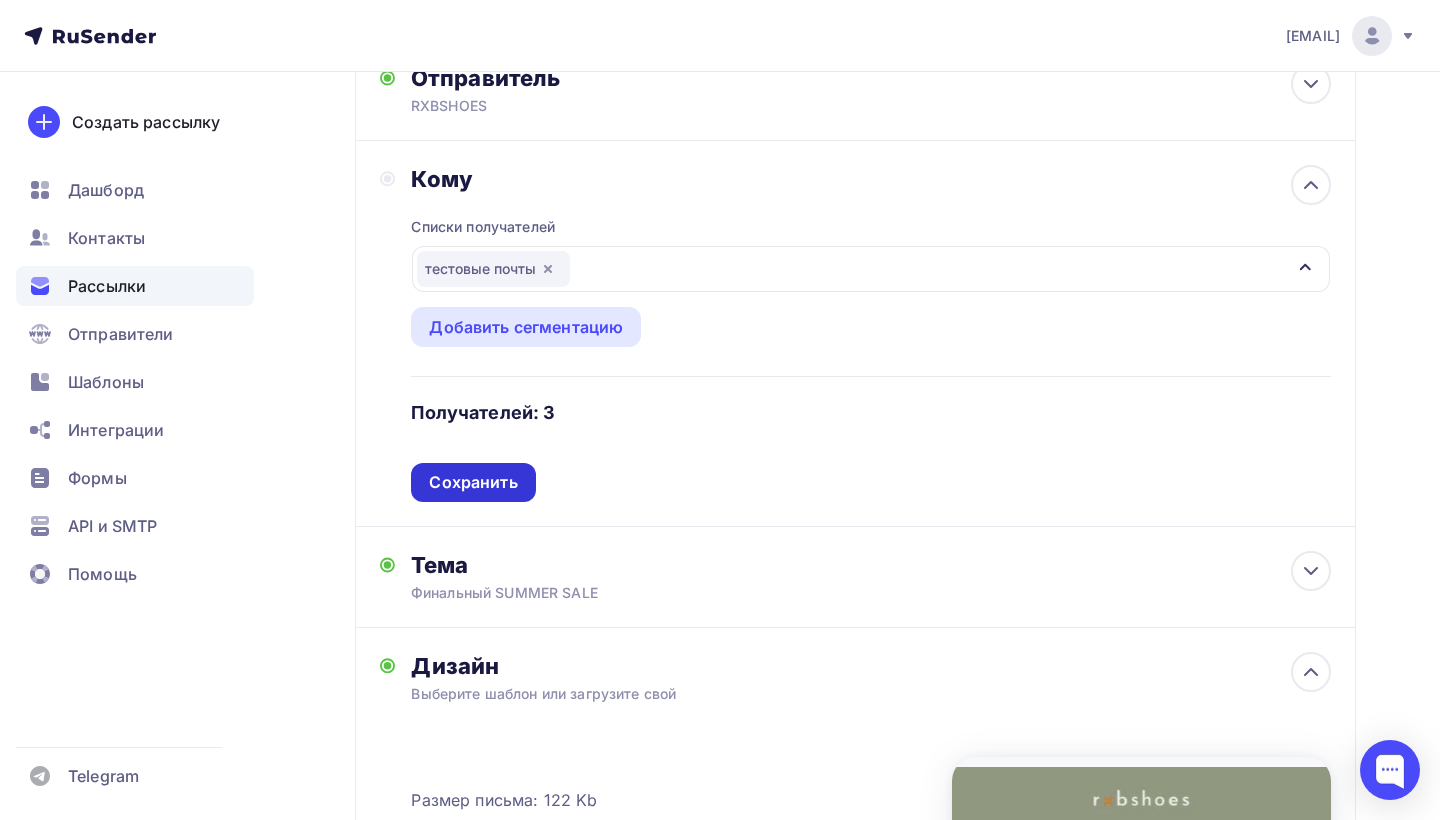 click on "Сохранить" at bounding box center [473, 482] 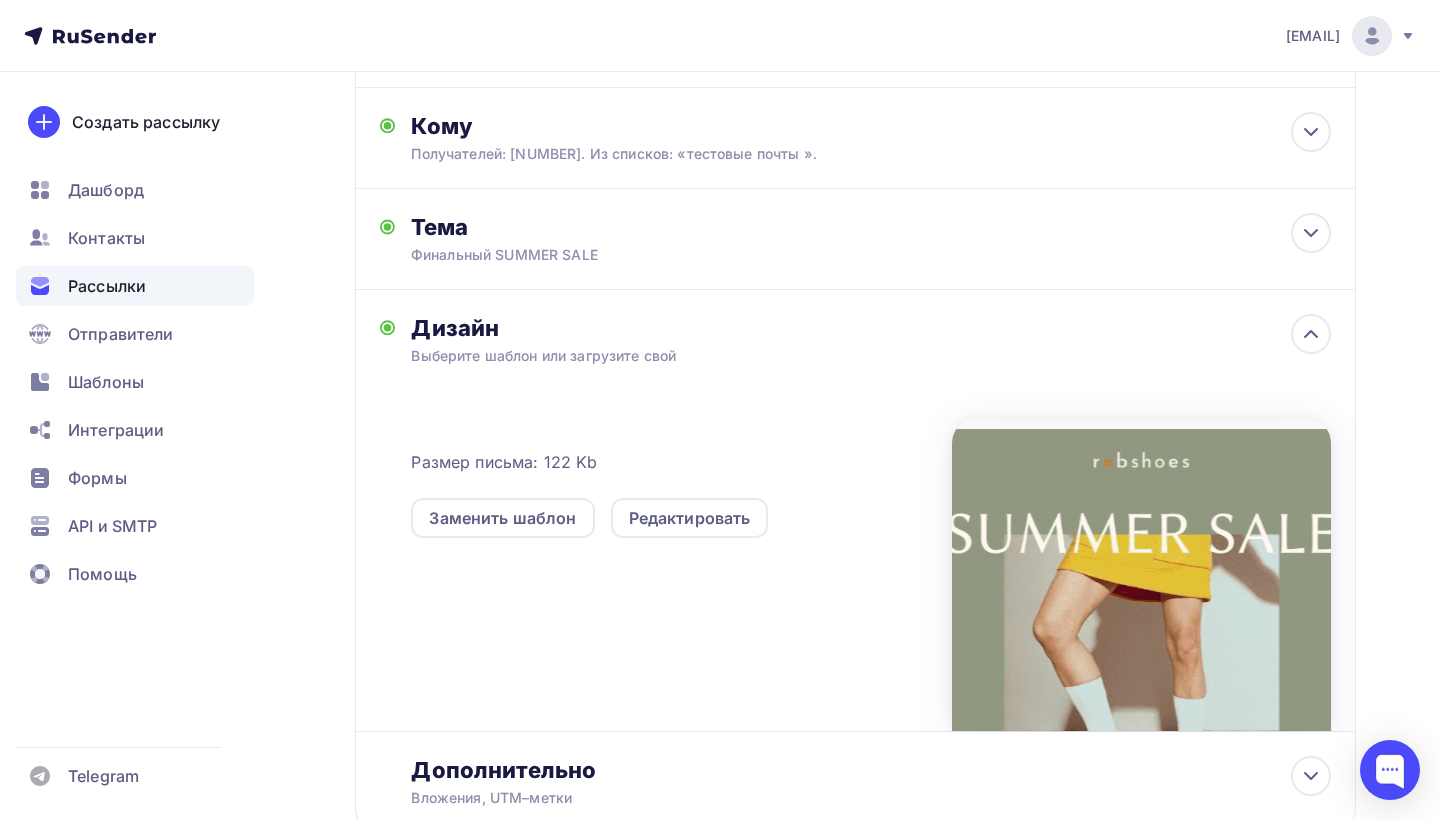 scroll, scrollTop: 198, scrollLeft: 0, axis: vertical 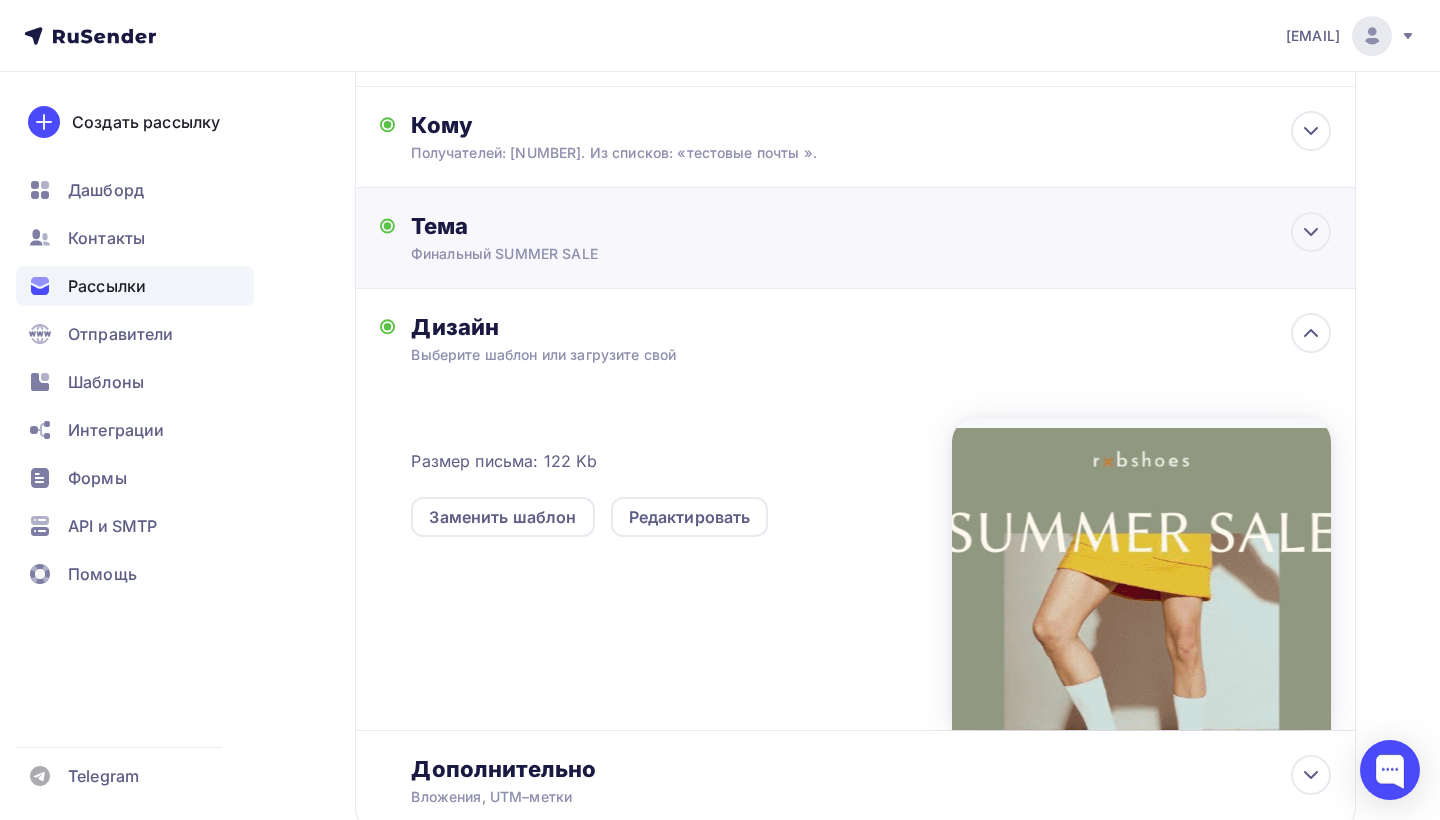 click on "Финальный SUMMER SALE" at bounding box center [589, 254] 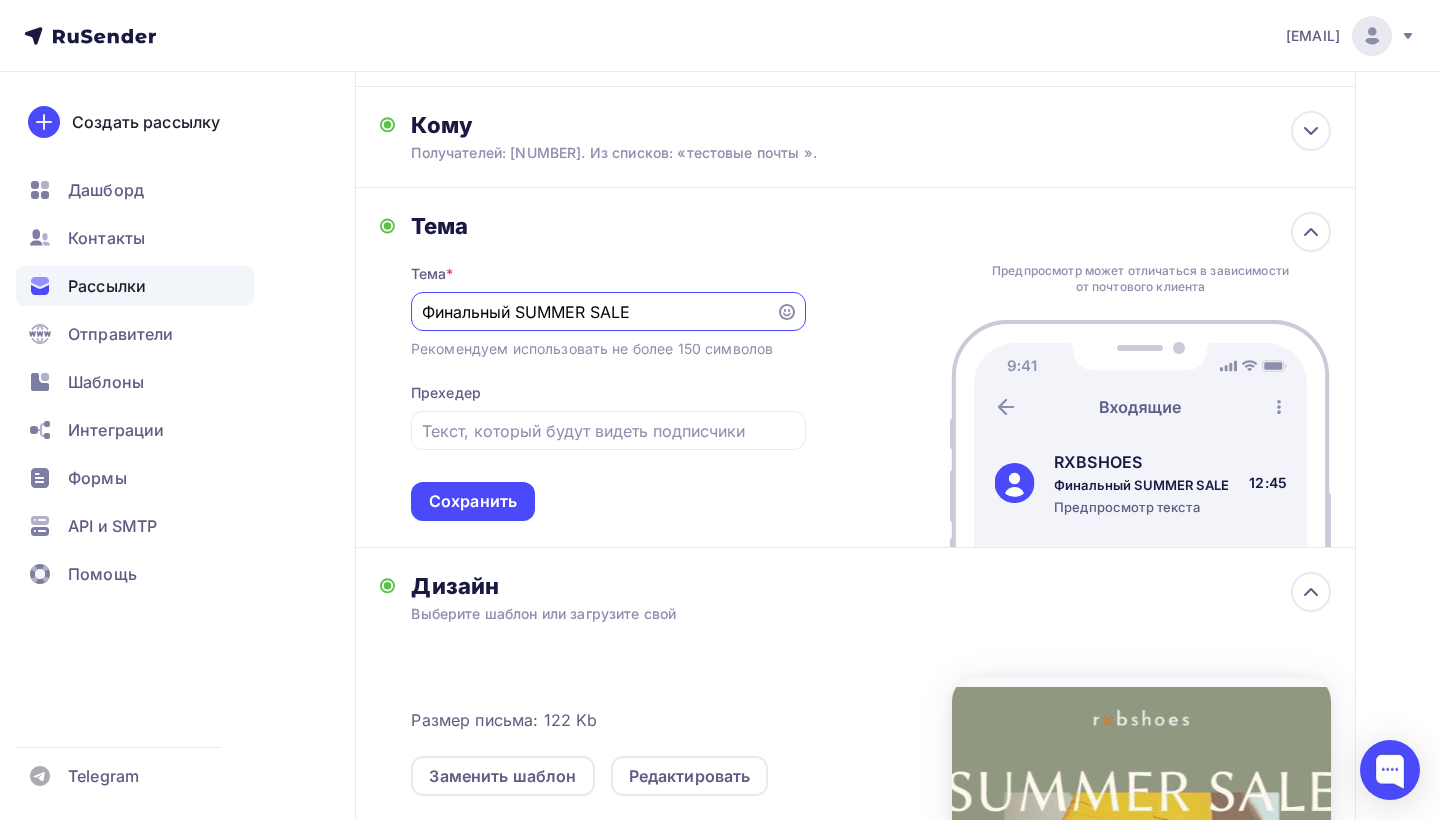 scroll, scrollTop: 0, scrollLeft: 0, axis: both 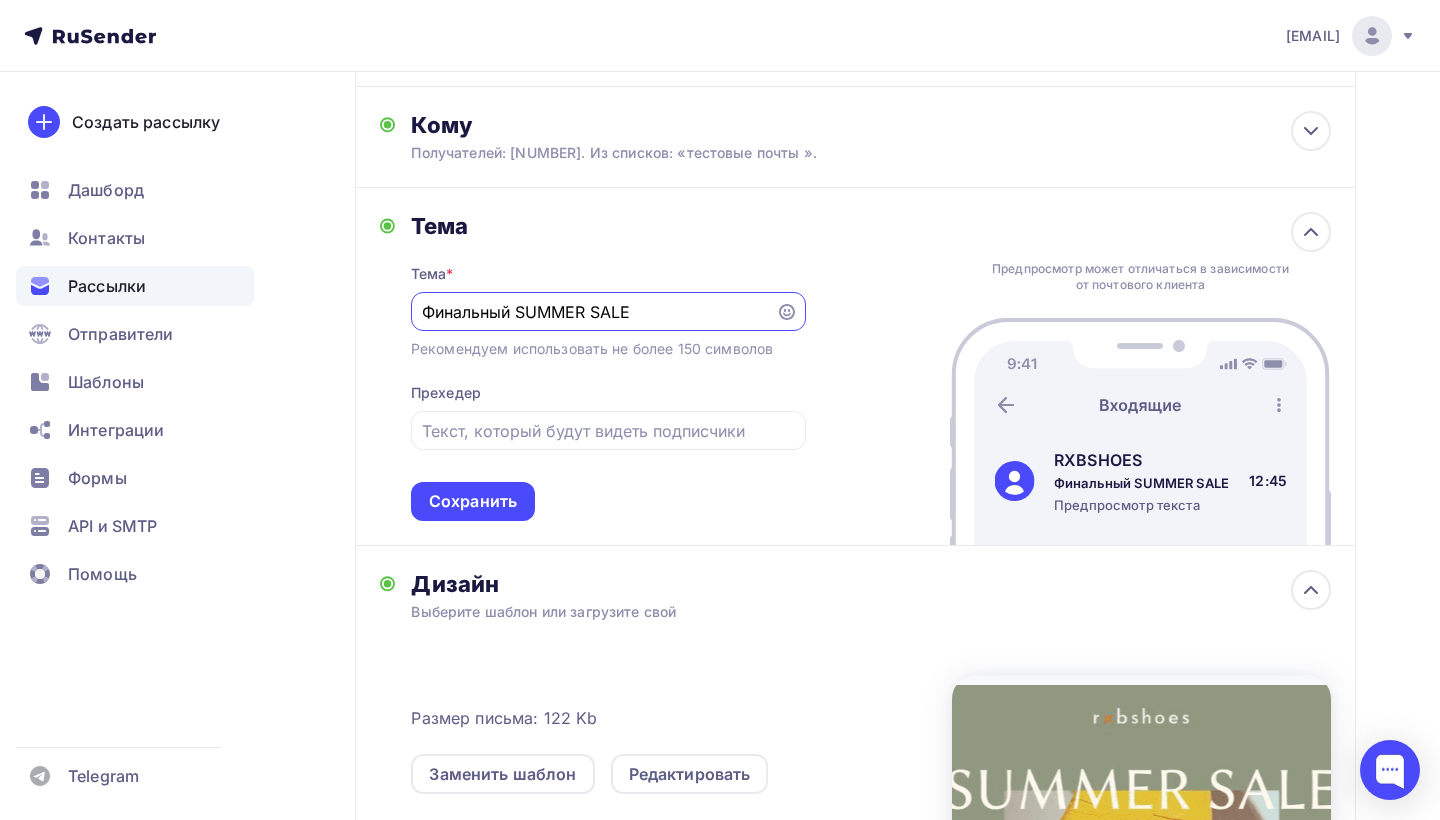 drag, startPoint x: 657, startPoint y: 312, endPoint x: 421, endPoint y: 294, distance: 236.68544 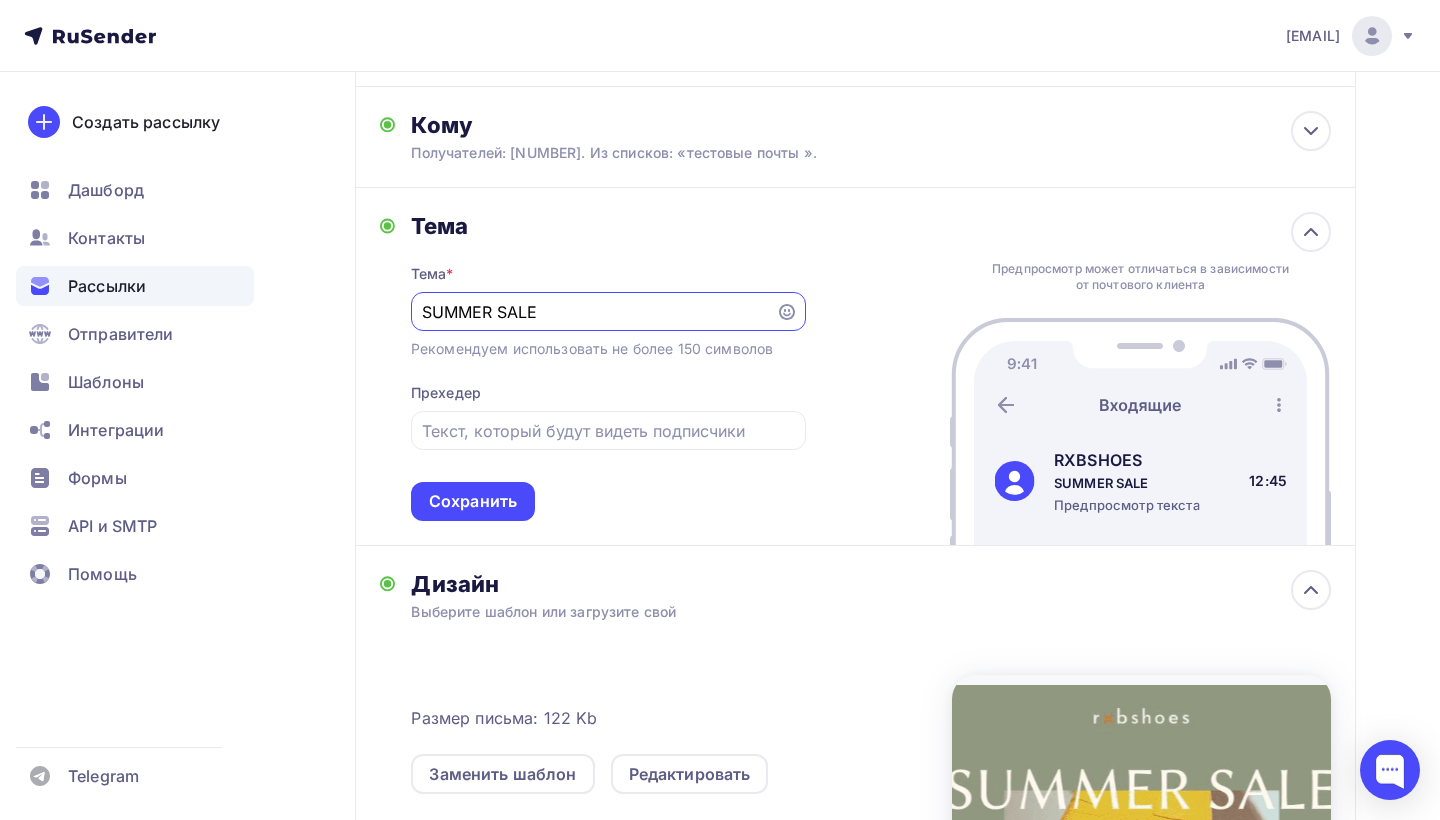 click on "SUMMER SALE" at bounding box center [593, 312] 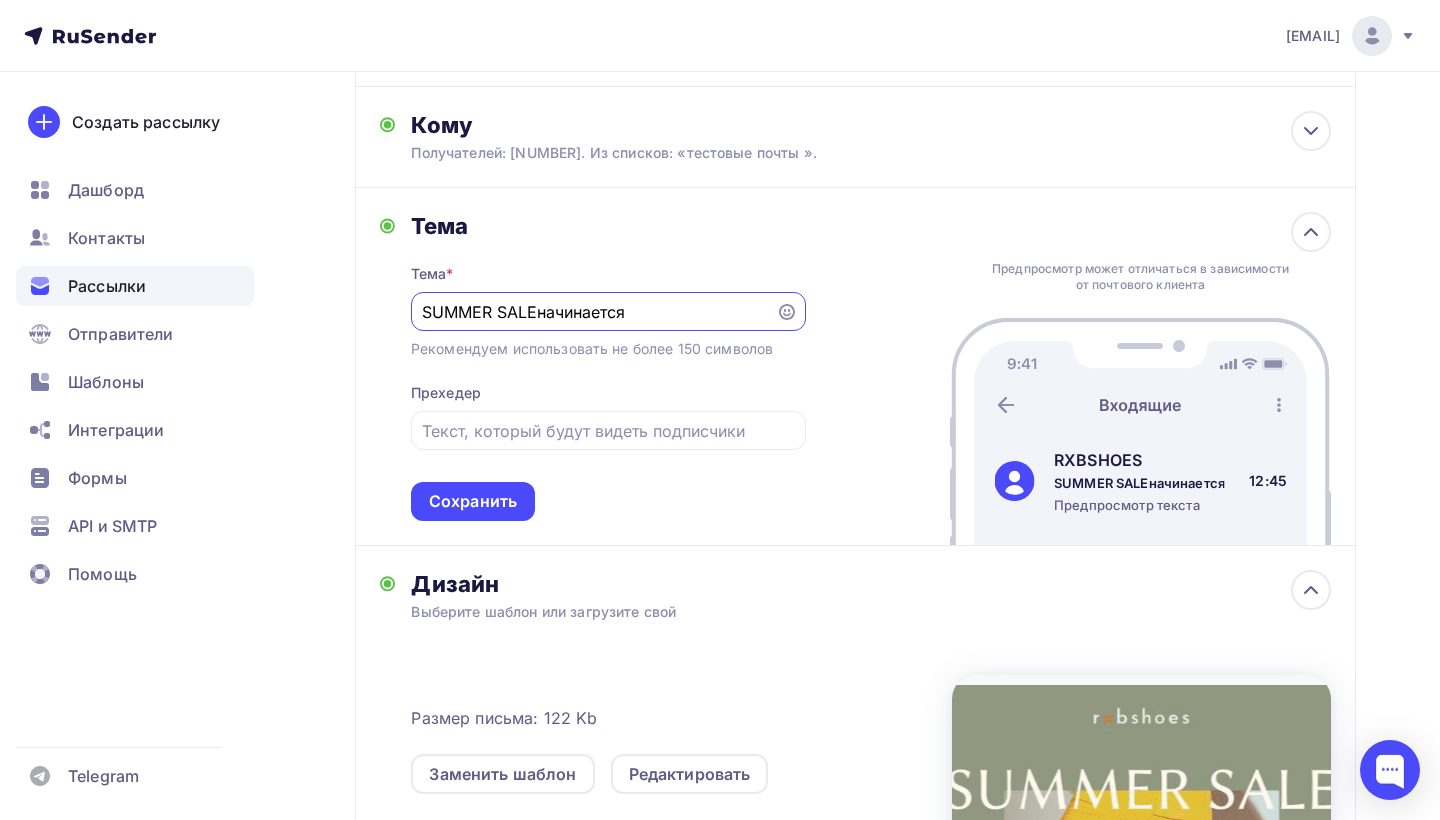 click on "SUMMER SALEначинается" at bounding box center (593, 312) 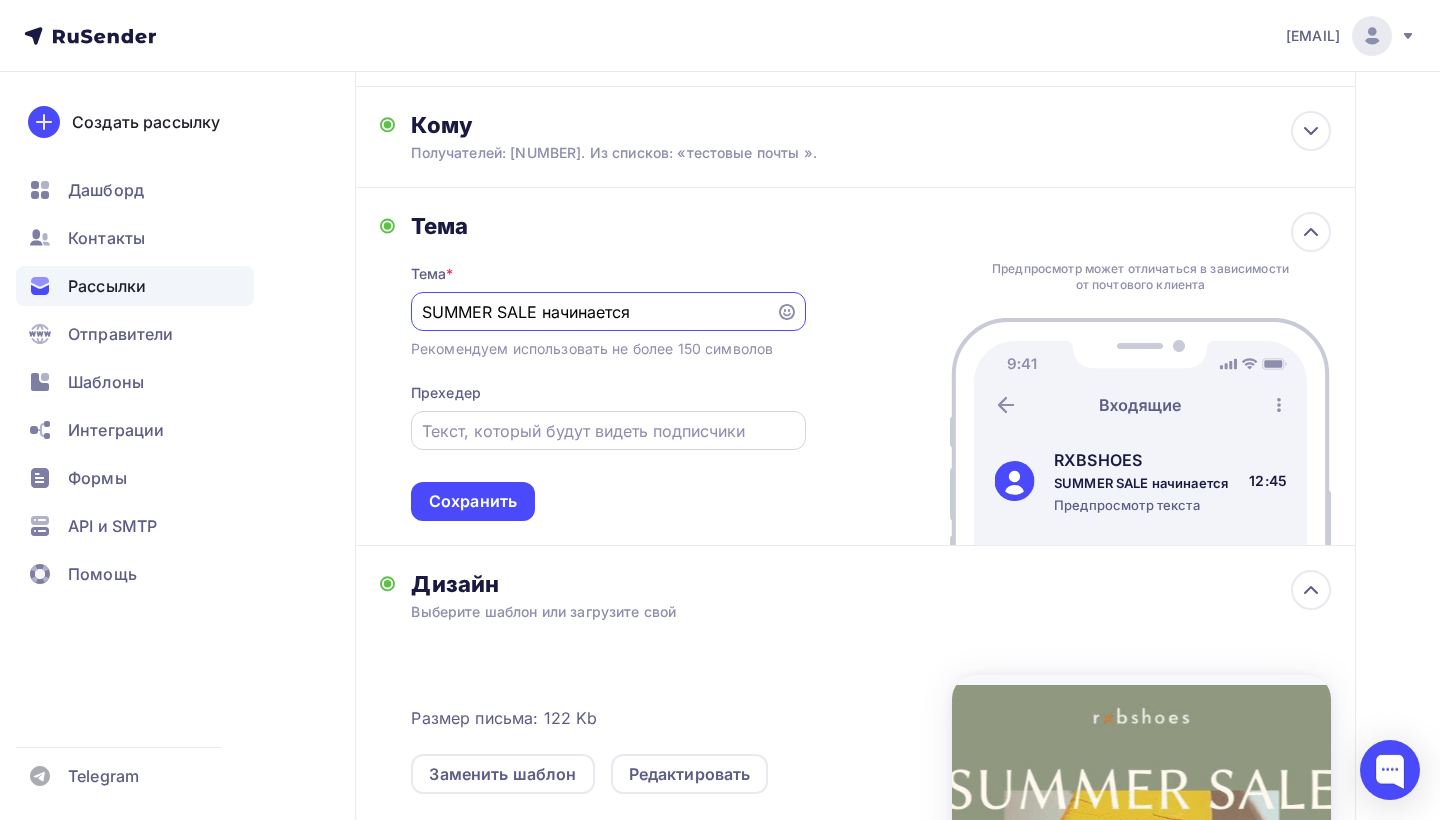 type on "SUMMER SALE начинается" 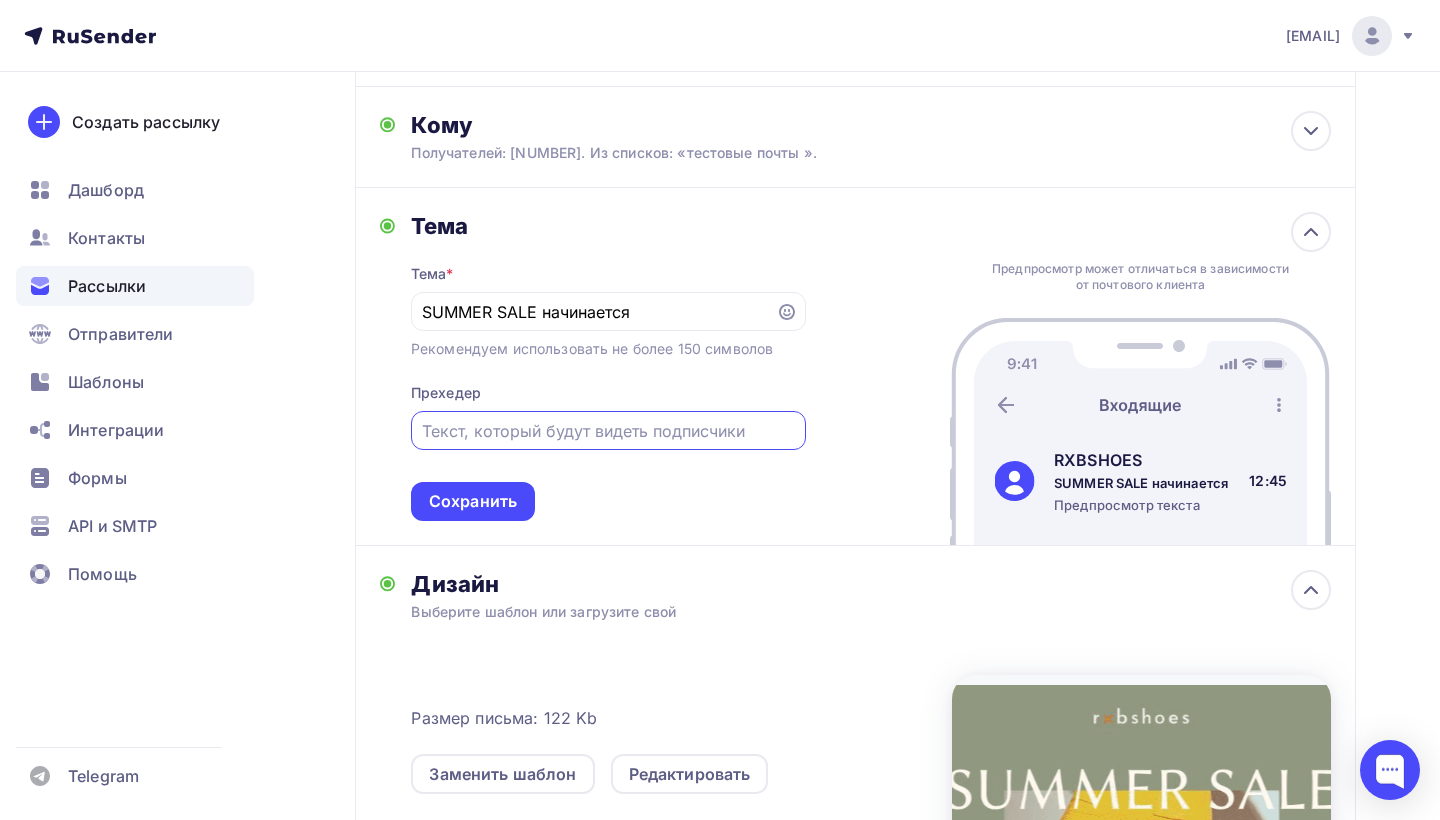 click at bounding box center [608, 431] 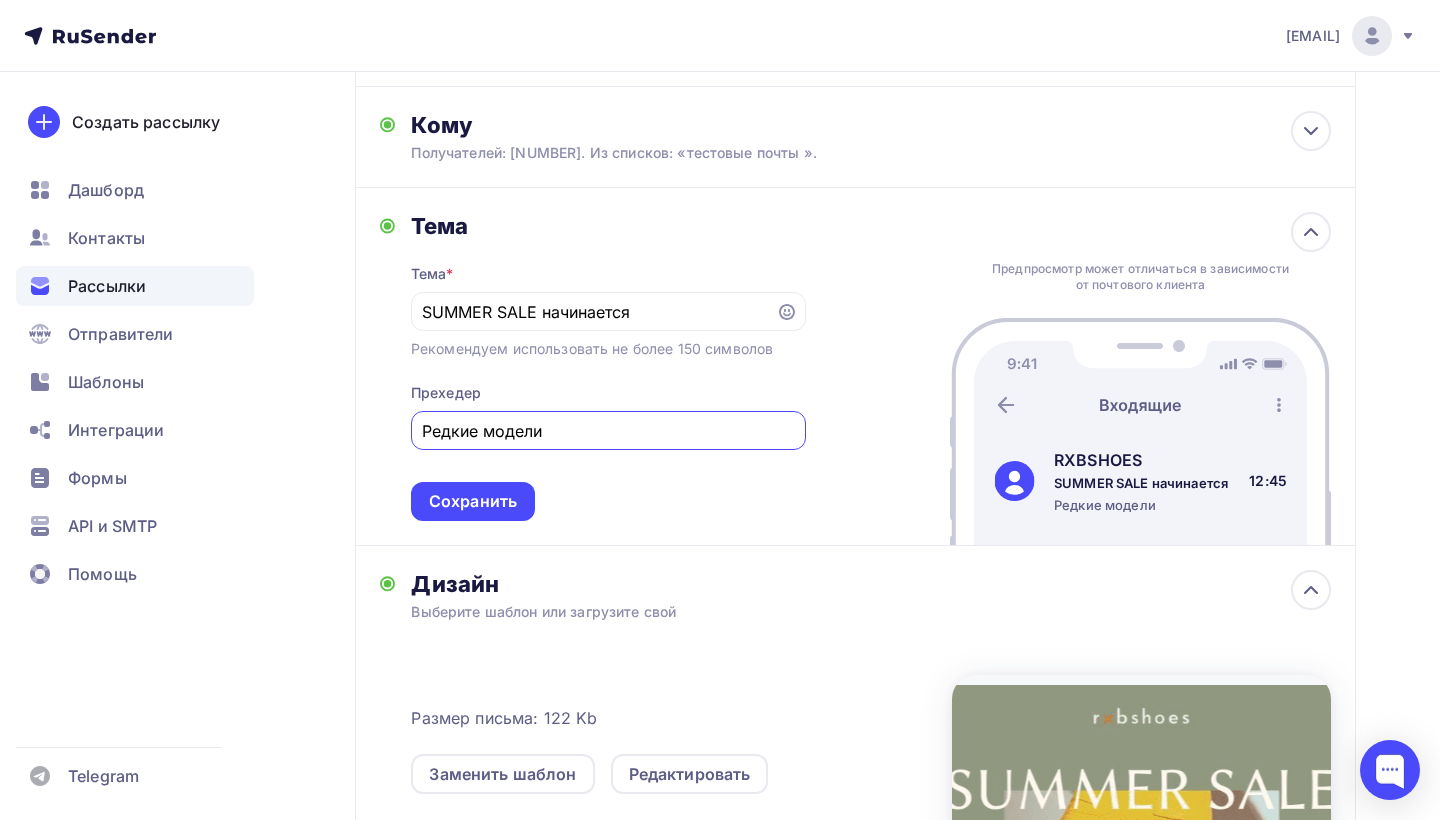 type on "Редкие модели" 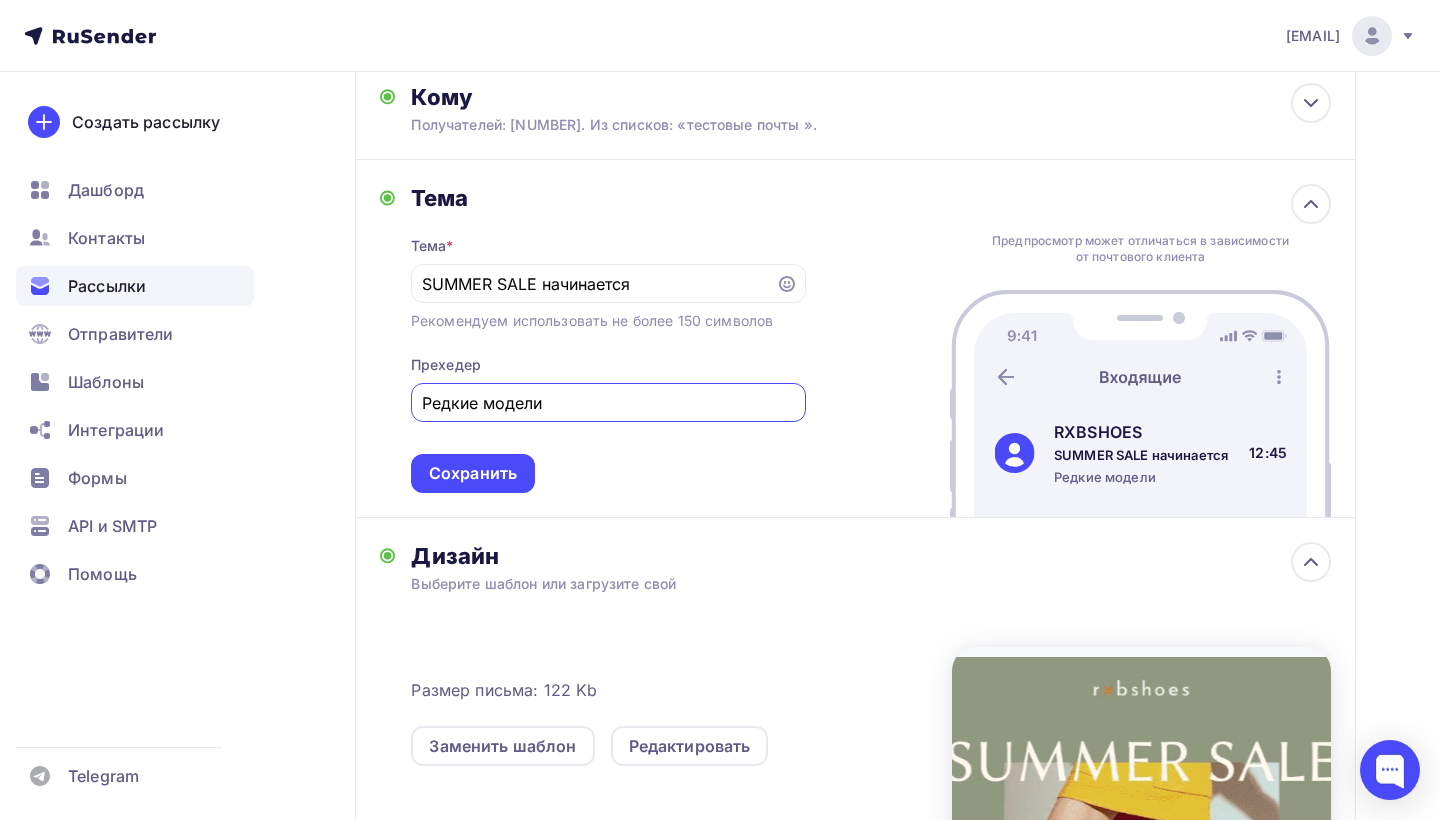 scroll, scrollTop: 225, scrollLeft: 0, axis: vertical 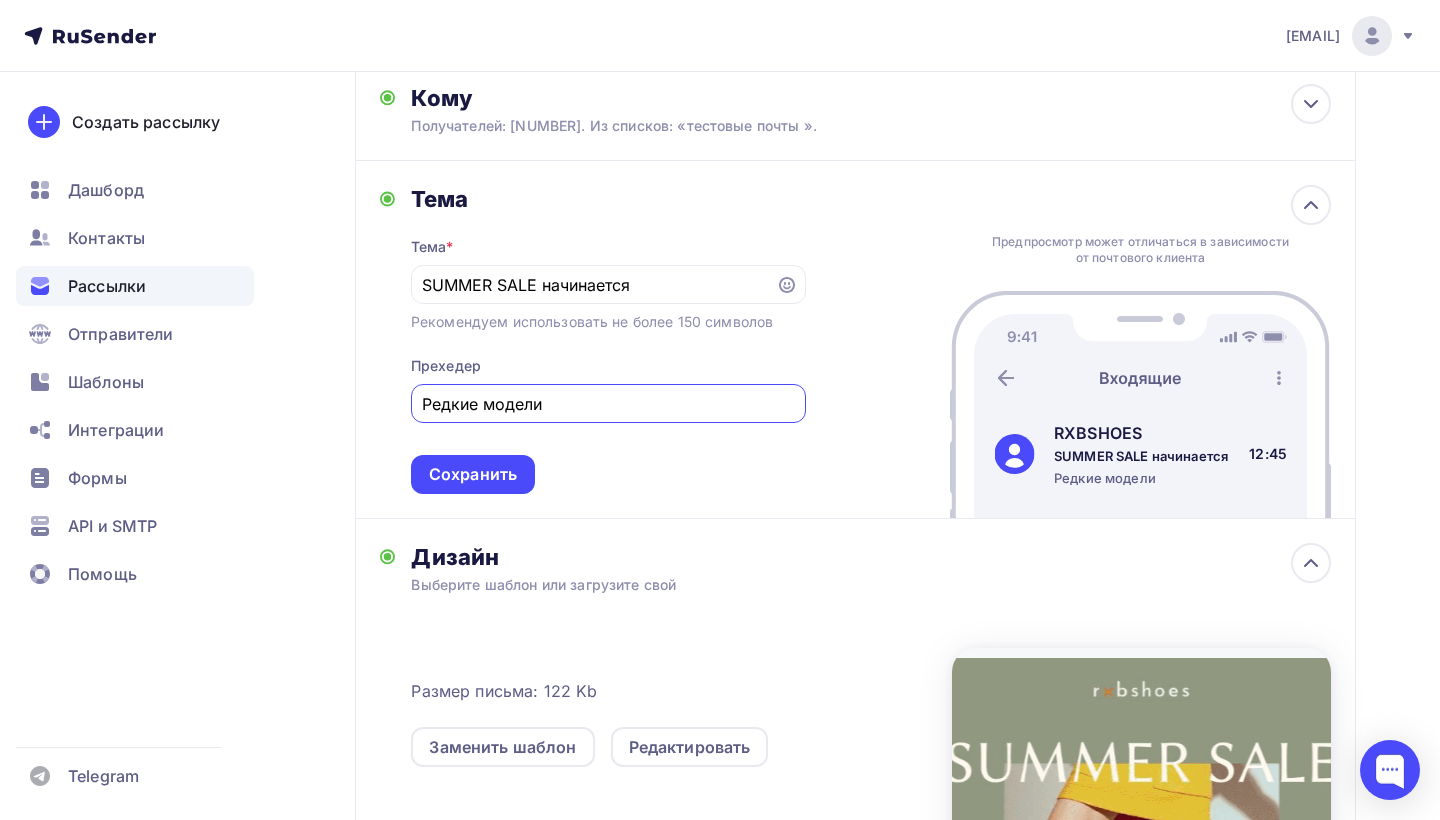 drag, startPoint x: 635, startPoint y: 413, endPoint x: 393, endPoint y: 412, distance: 242.00206 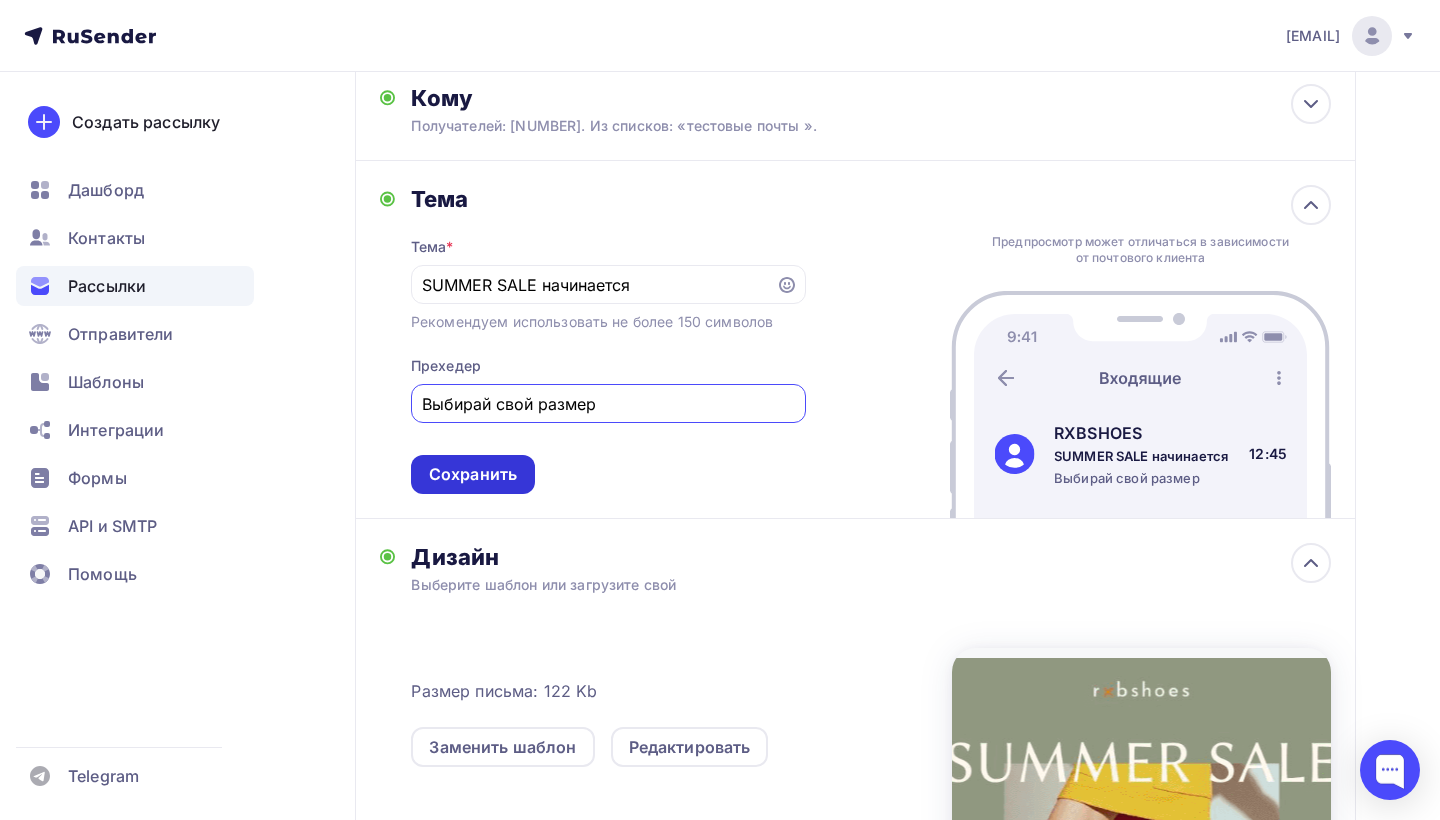type on "Выбирай свой размер" 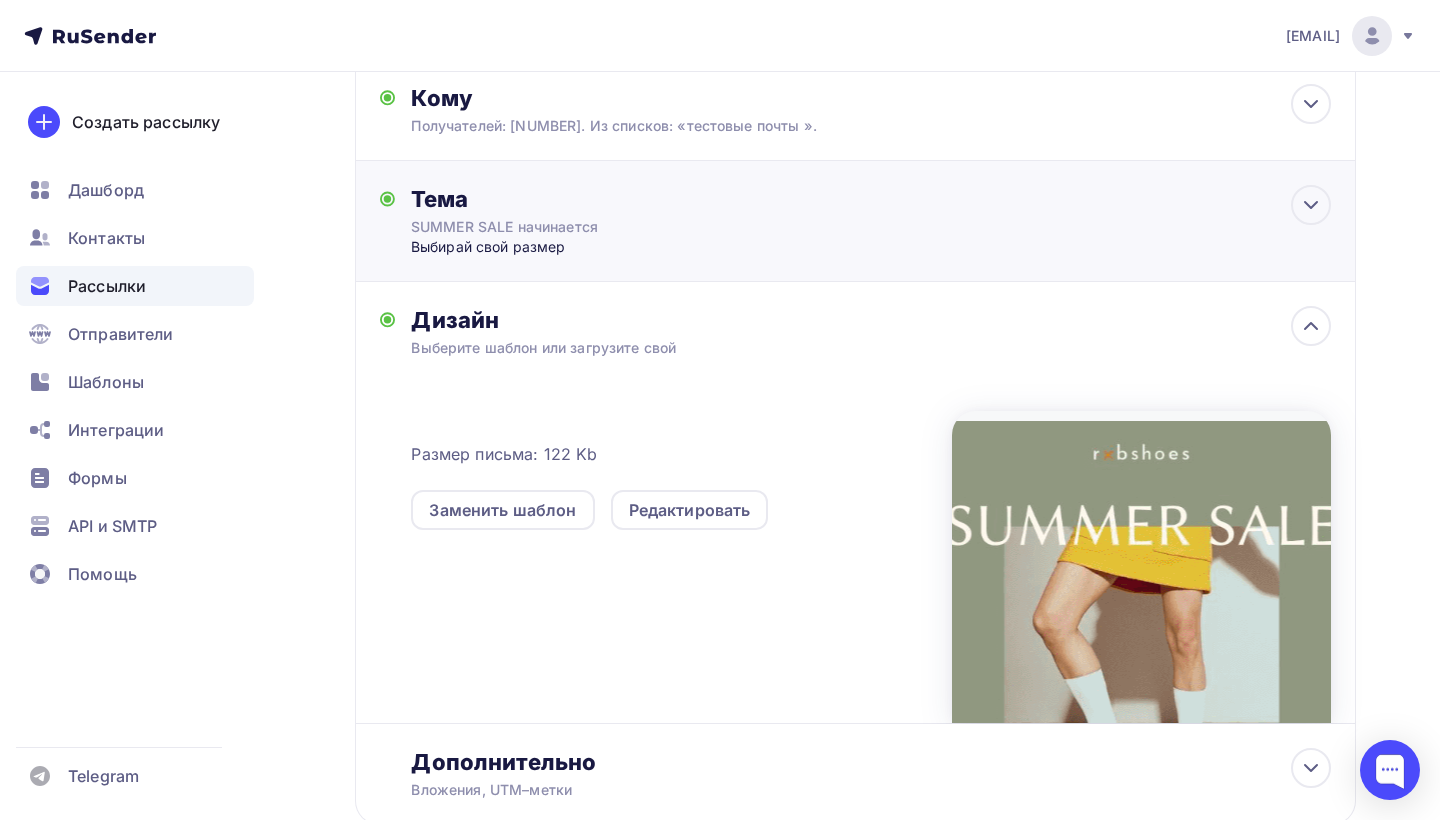 scroll, scrollTop: 0, scrollLeft: 0, axis: both 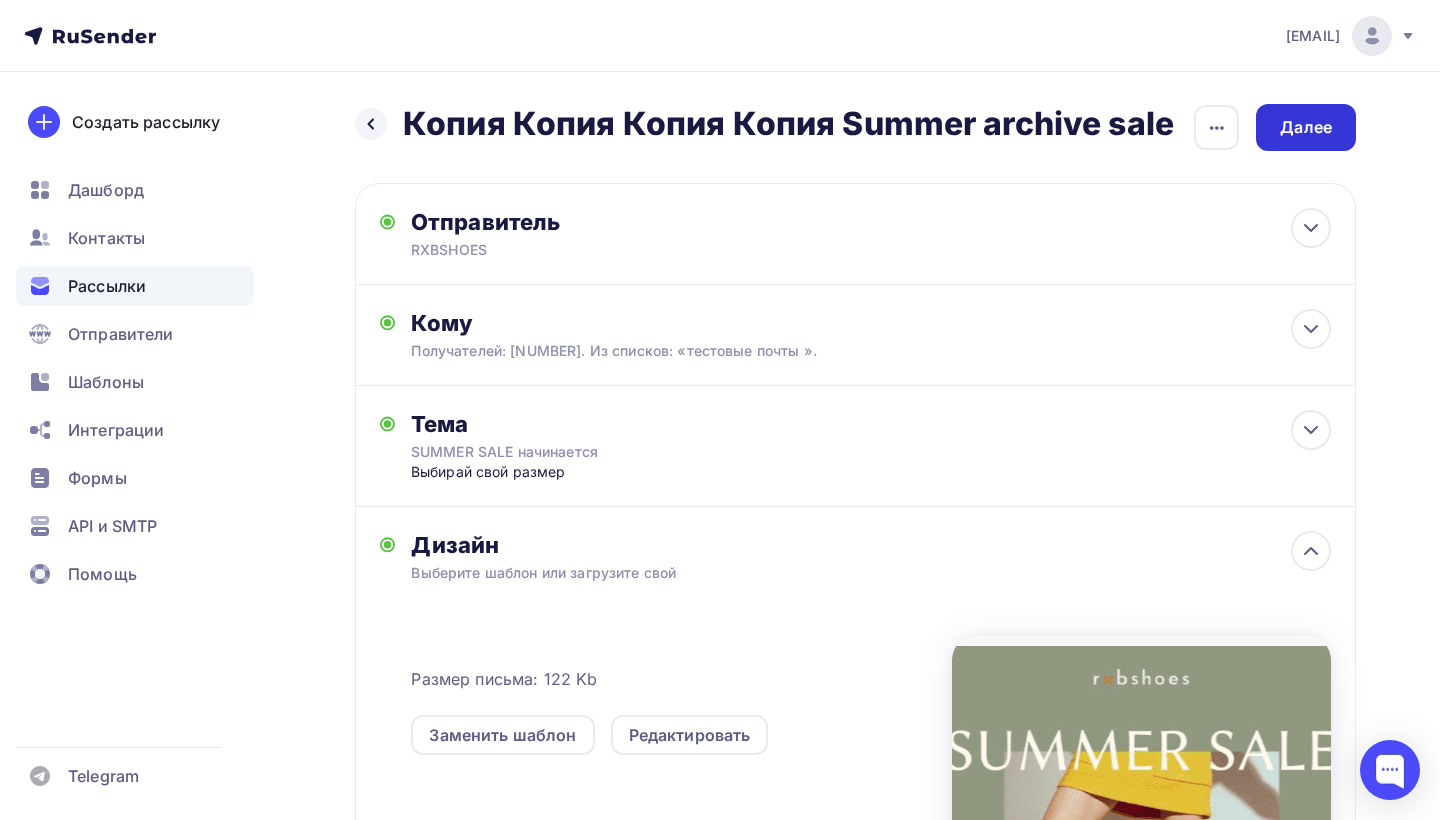 click on "Далее" at bounding box center [1306, 127] 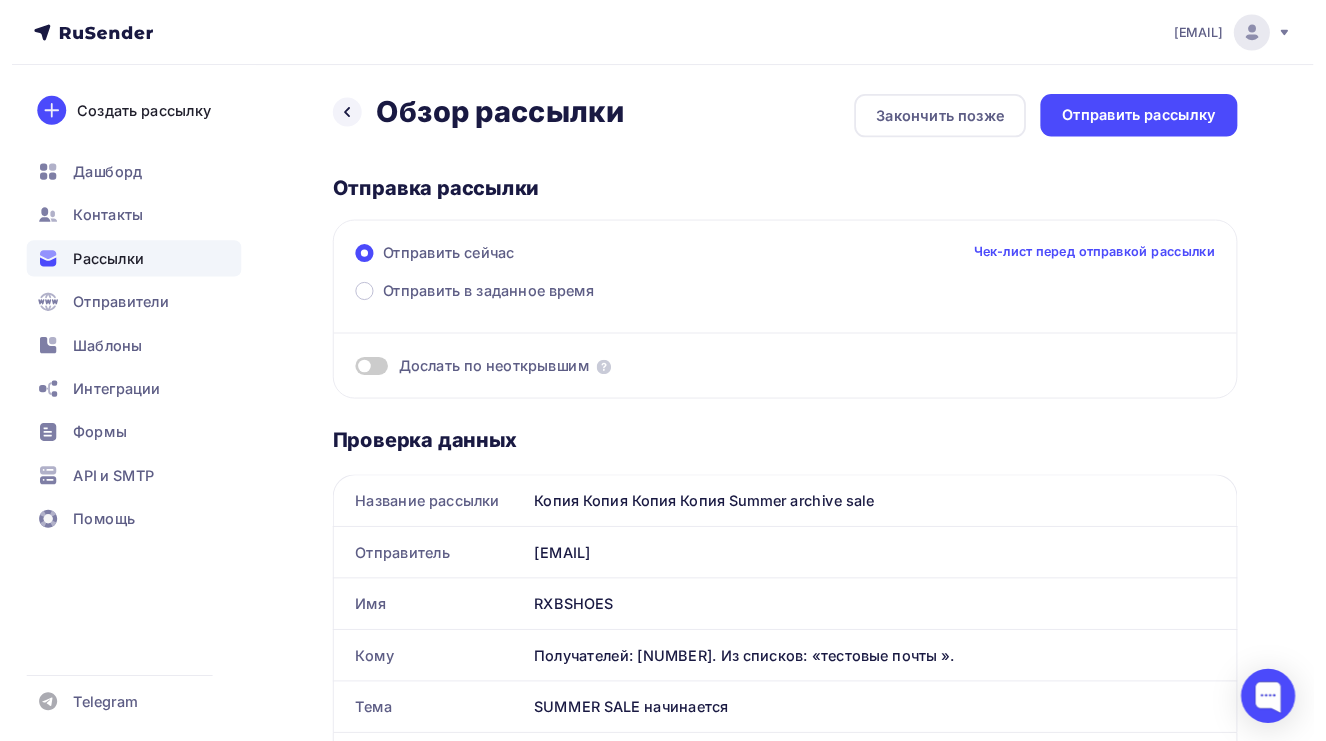 scroll, scrollTop: 0, scrollLeft: 0, axis: both 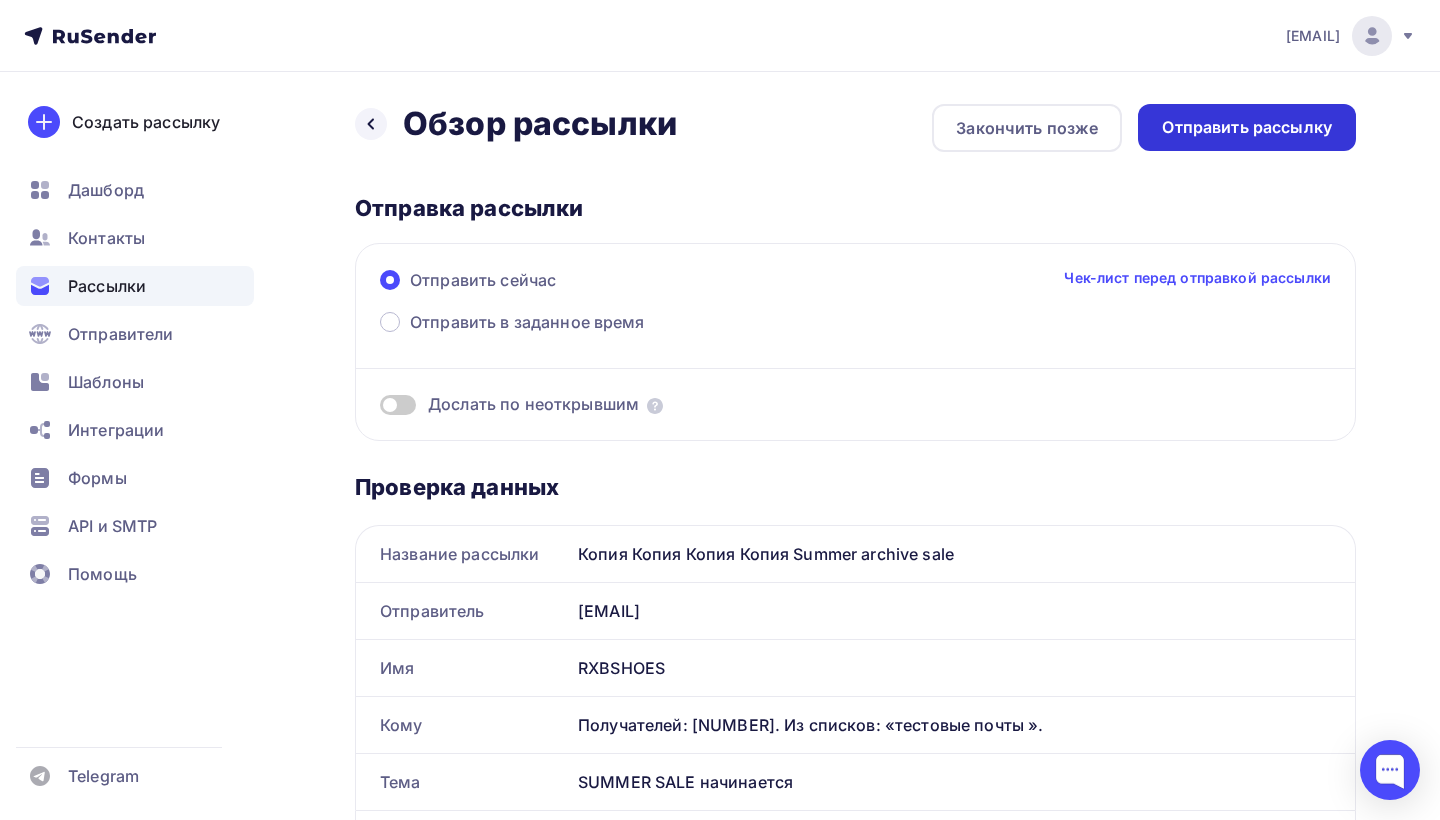 click on "Отправить рассылку" at bounding box center (1247, 127) 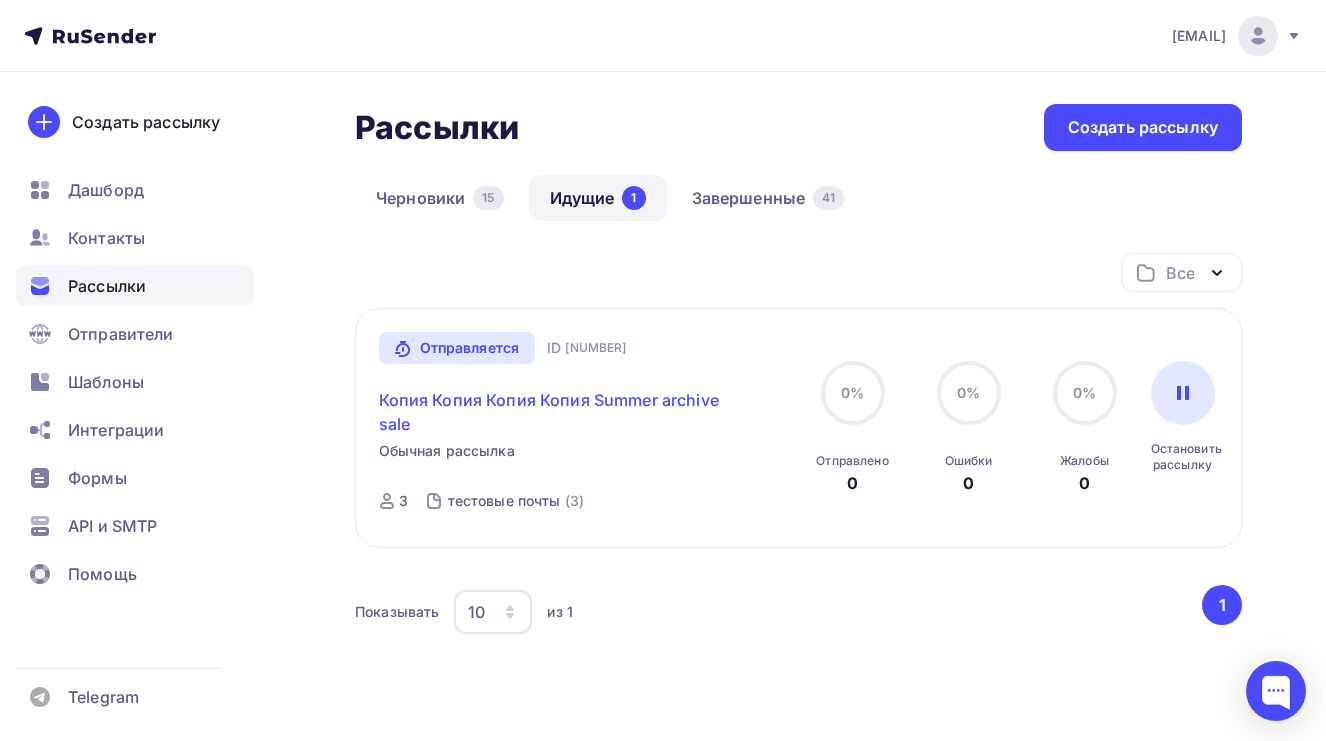 click on "Копия Копия Копия Копия  Summer archive sale" at bounding box center [550, 412] 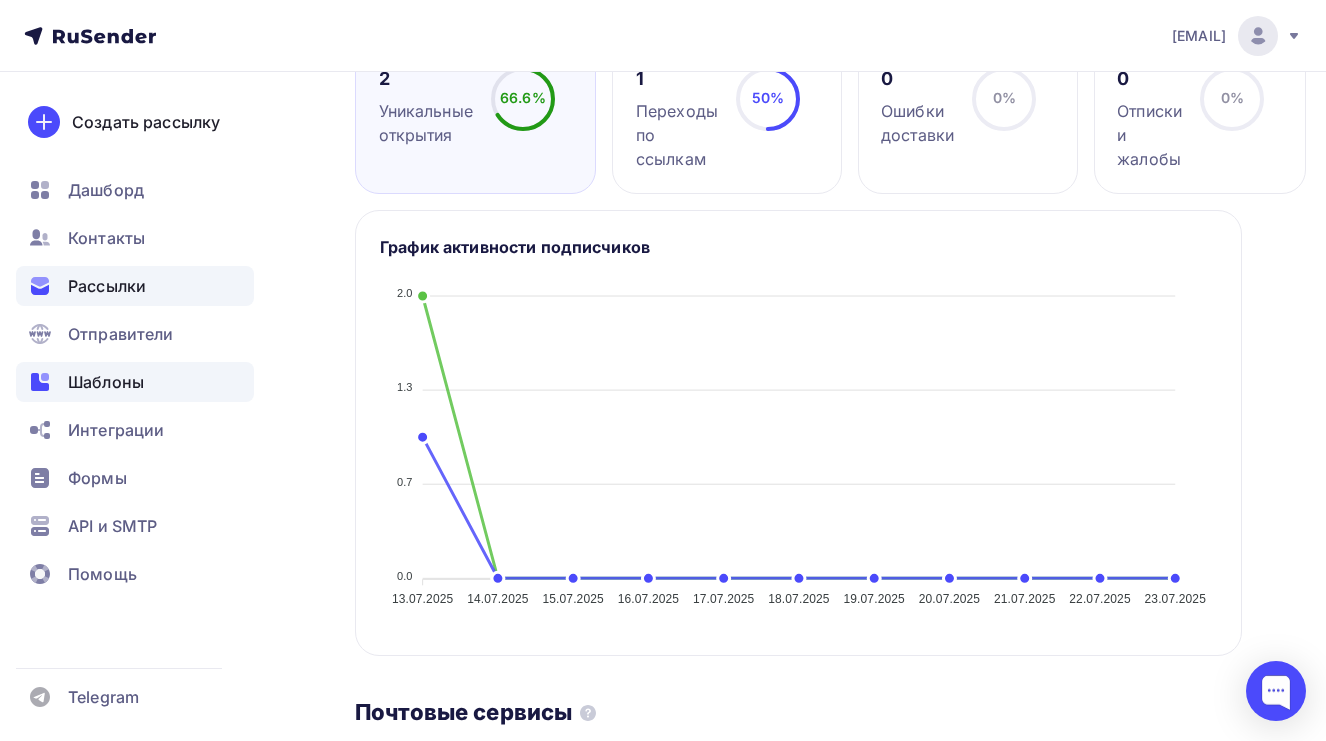 scroll, scrollTop: 378, scrollLeft: 0, axis: vertical 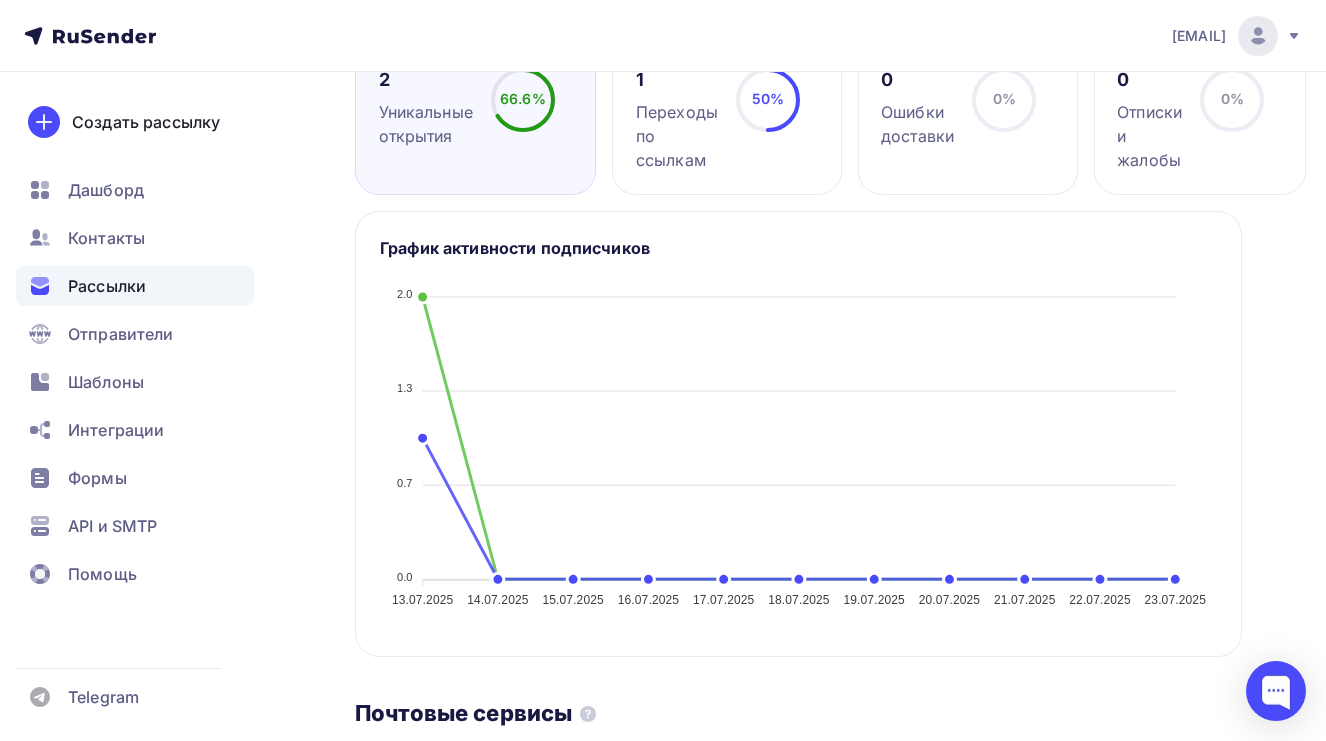 click on "Рассылки" at bounding box center [135, 286] 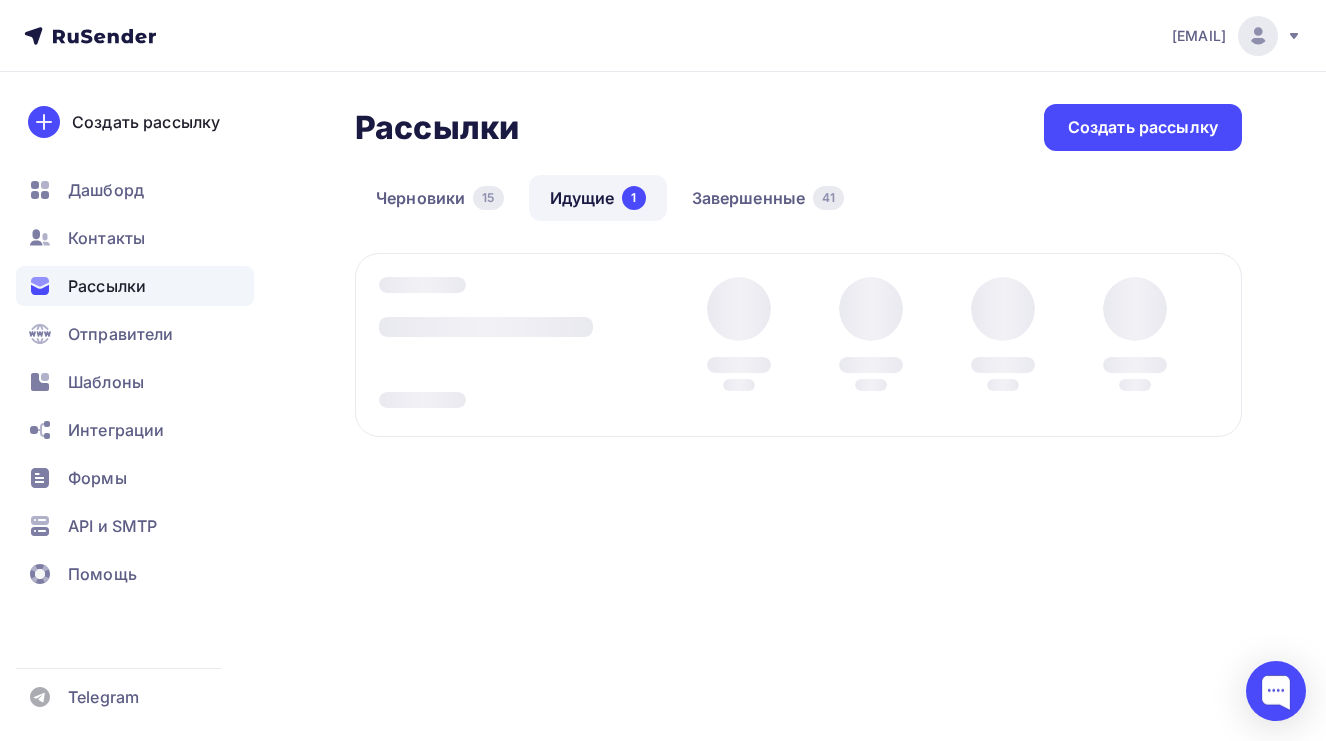 scroll, scrollTop: 0, scrollLeft: 0, axis: both 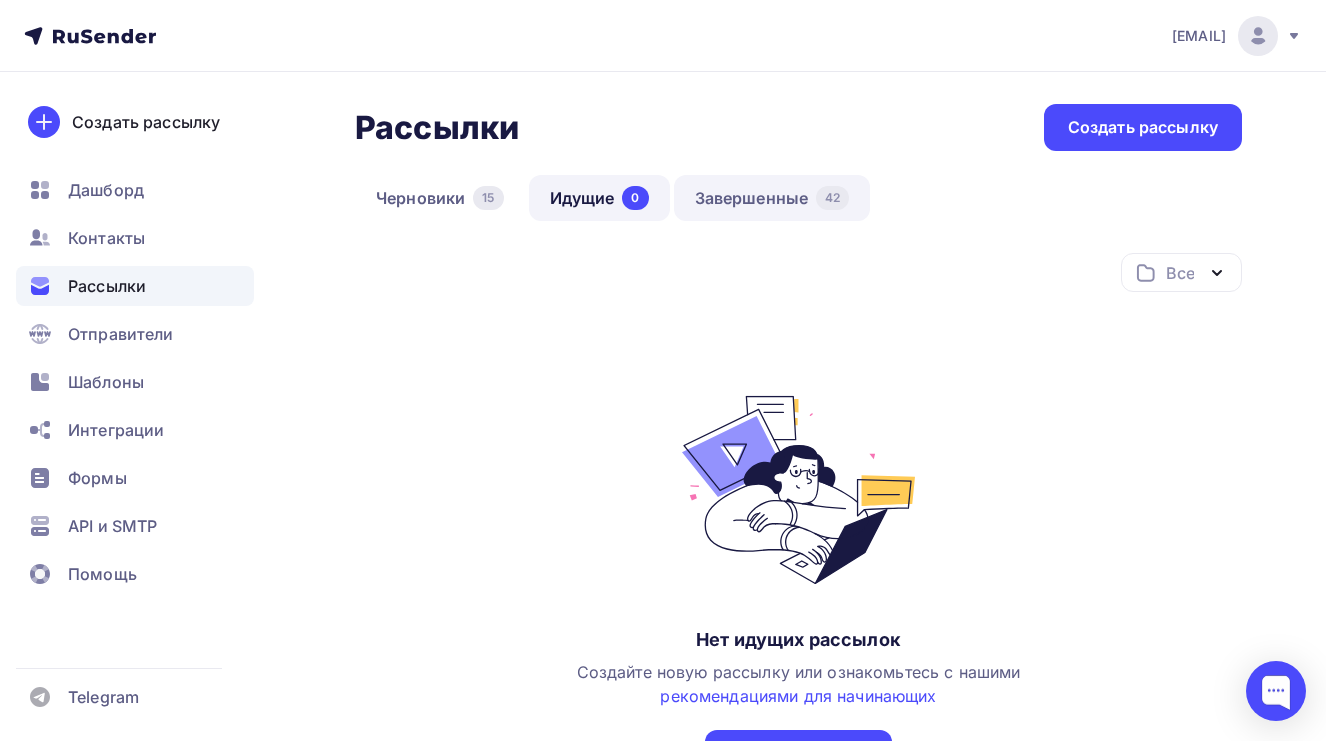 click on "Завершенные
[NUMBER]" at bounding box center [772, 198] 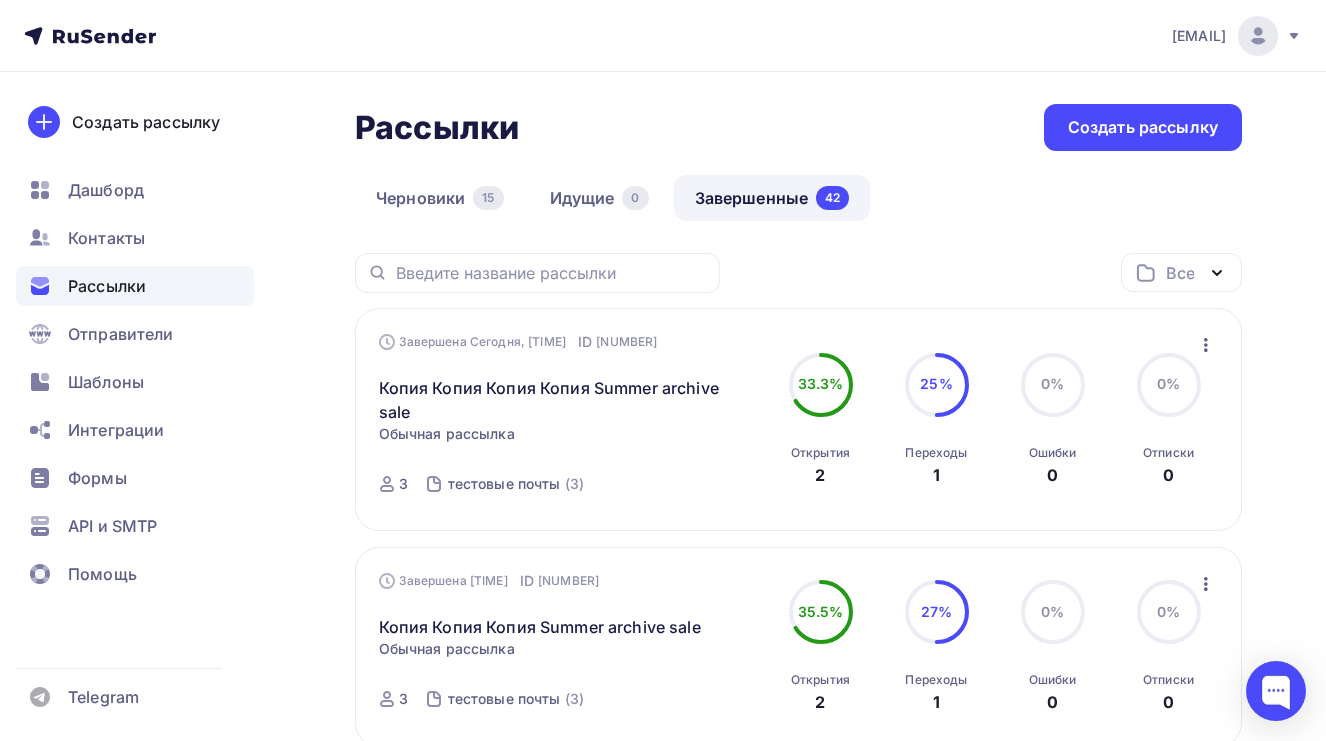 click on "Завершена
Сегодня, [TIME]
ID   [NUMBER]             Копия Копия Копия Копия  Summer archive sale
Статистика
Обзор рассылки
Копировать в новую
Добавить в папку
Обычная рассылка
Завершена
Сегодня, [TIME]
ID   [NUMBER]    Завершена
[NUMBER]
тестовые почты    ([NUMBER])" at bounding box center (571, 420) 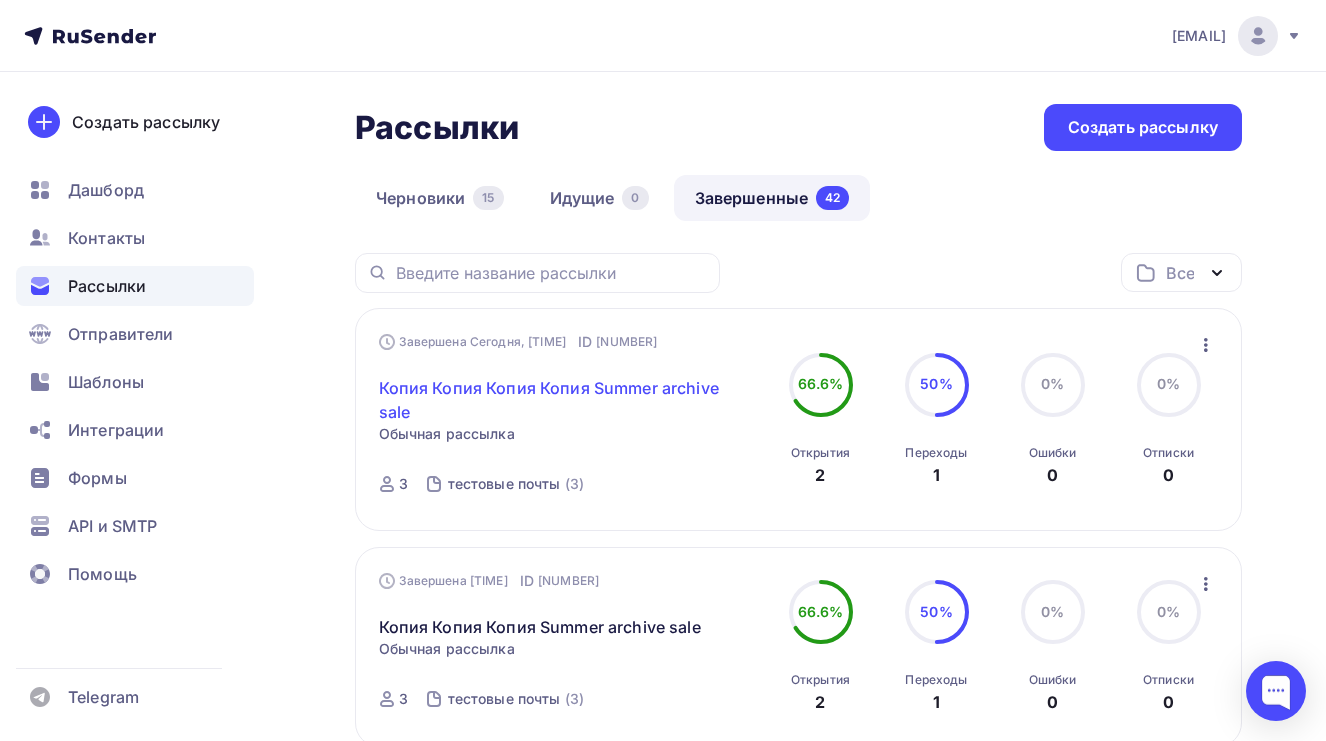 click on "Копия Копия Копия Копия  Summer archive sale" at bounding box center [550, 400] 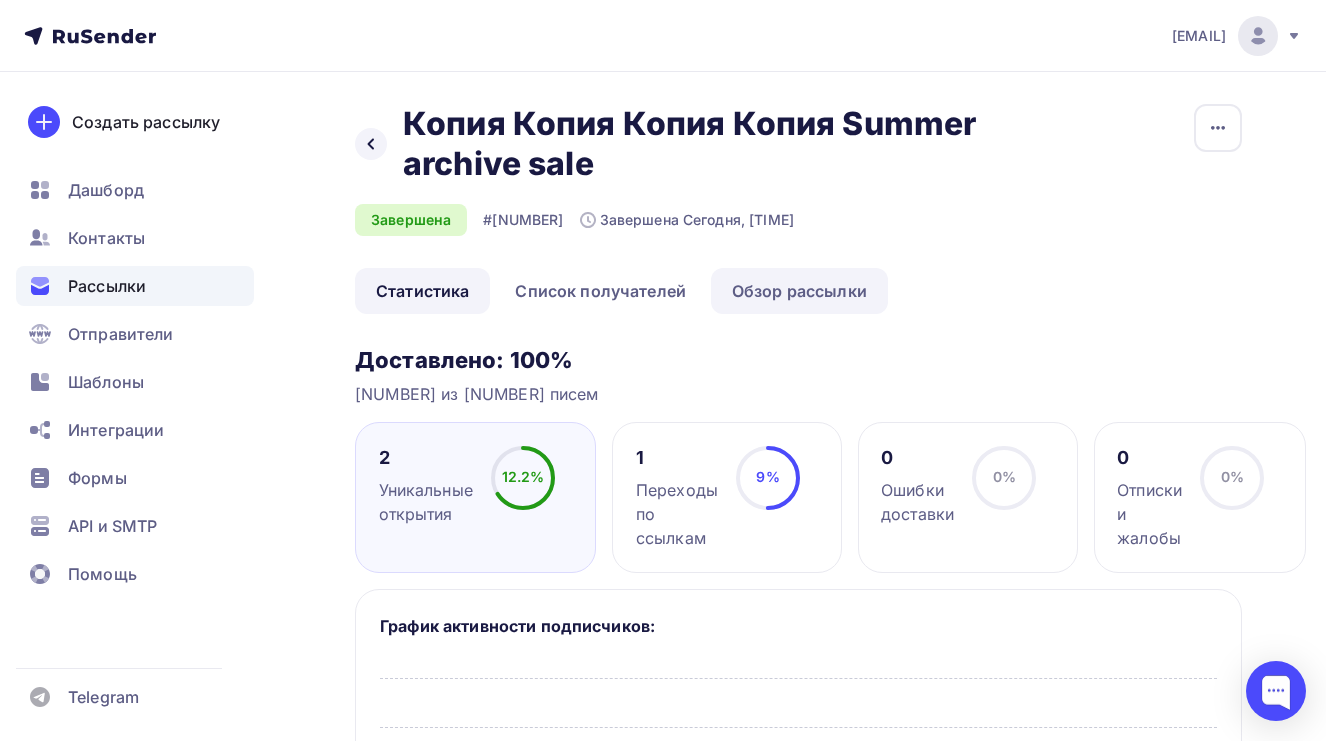 click on "Обзор рассылки" at bounding box center (799, 291) 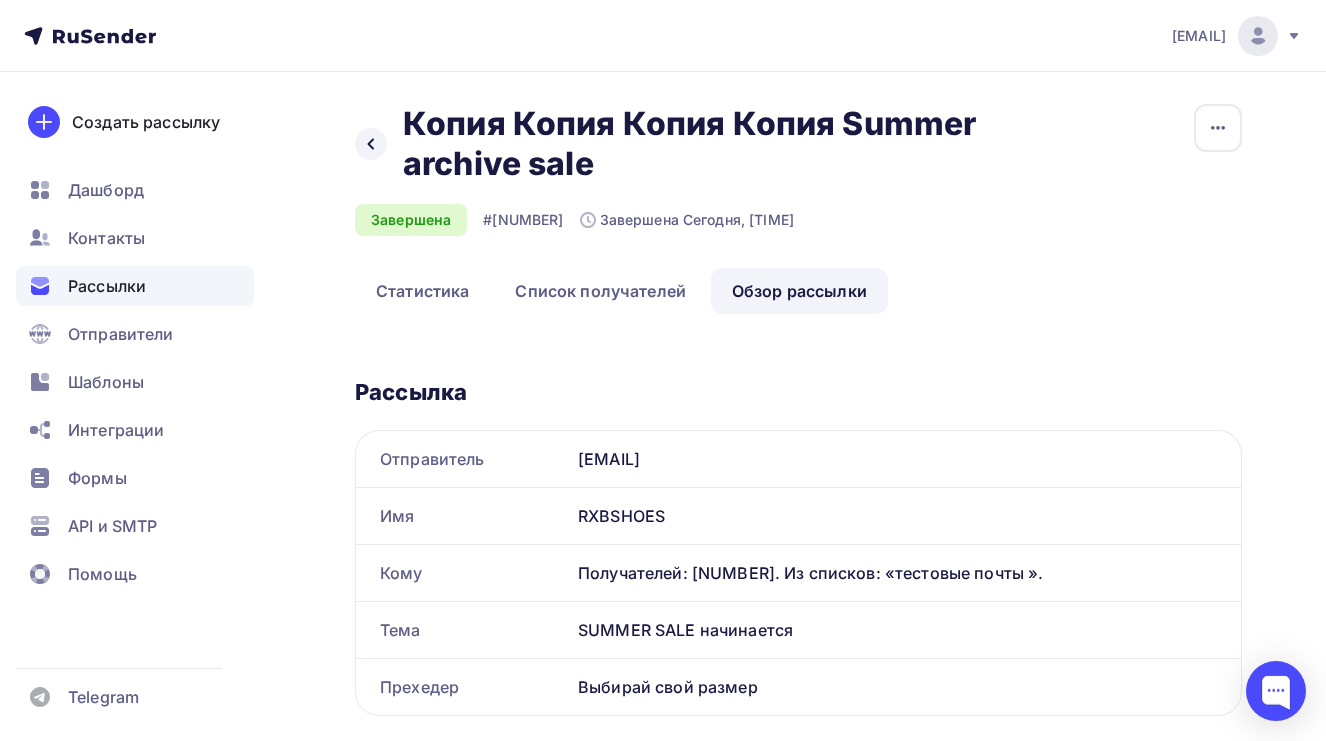 scroll, scrollTop: 0, scrollLeft: 0, axis: both 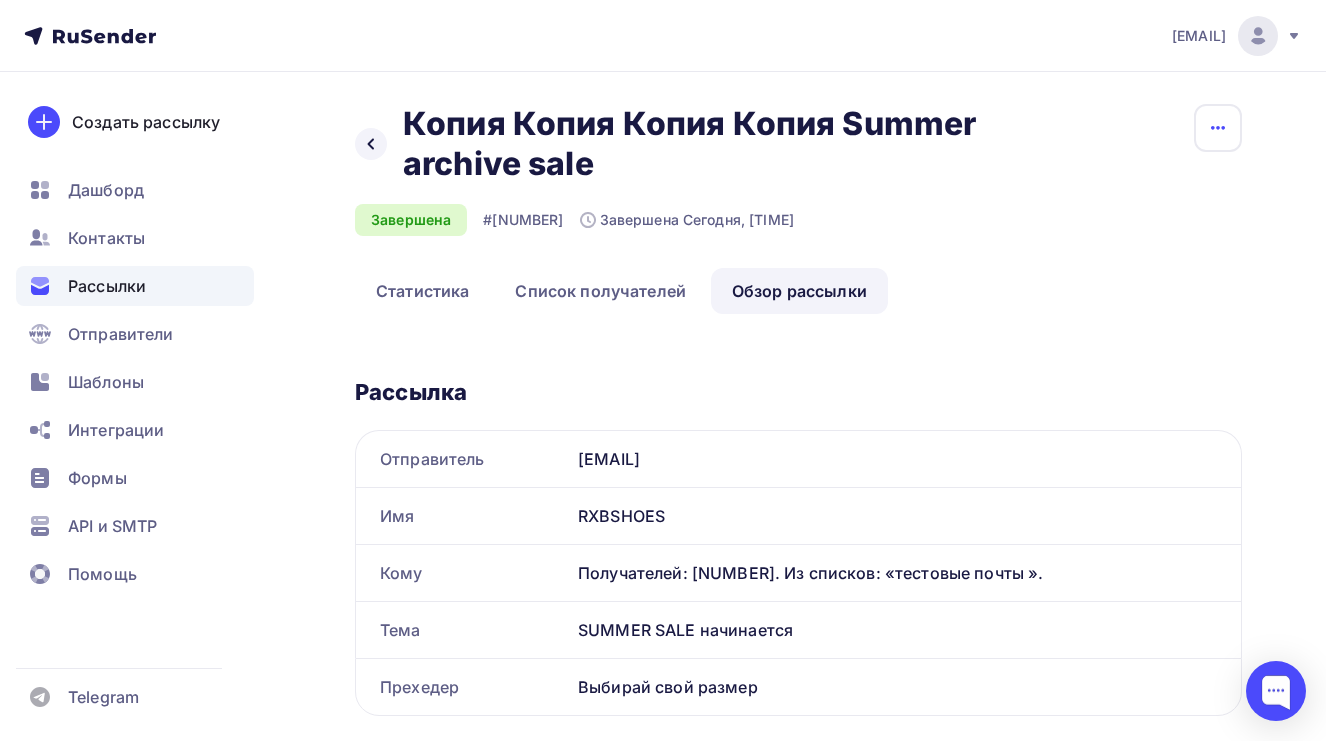 click 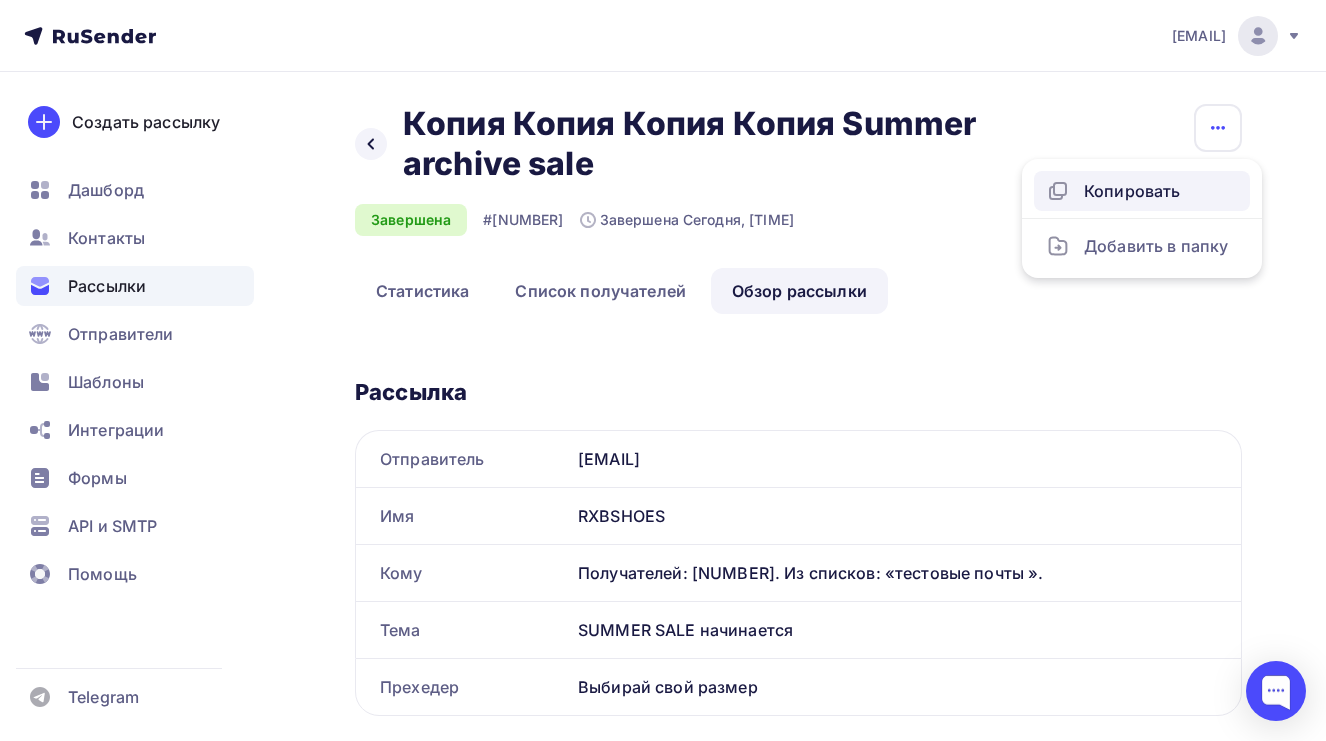 click on "Копировать" at bounding box center (1142, 191) 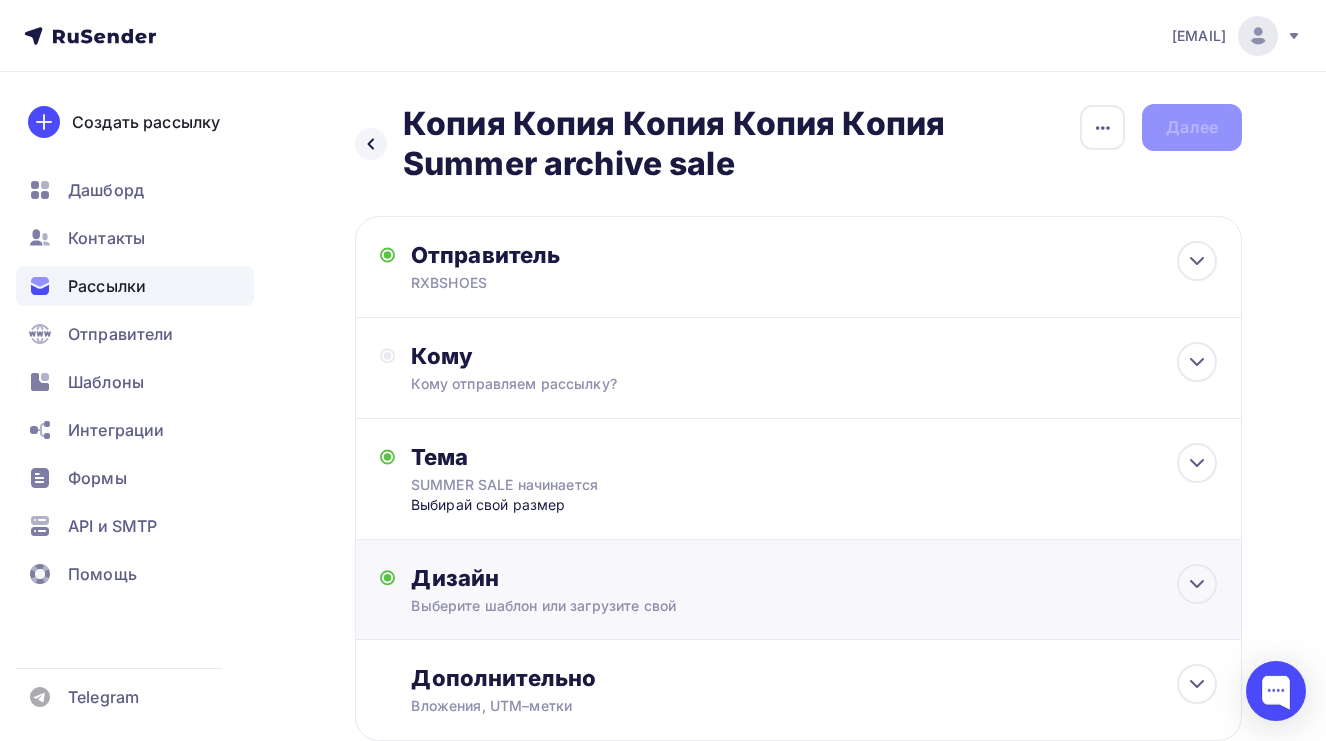 click on "Выберите шаблон или загрузите свой" at bounding box center [773, 606] 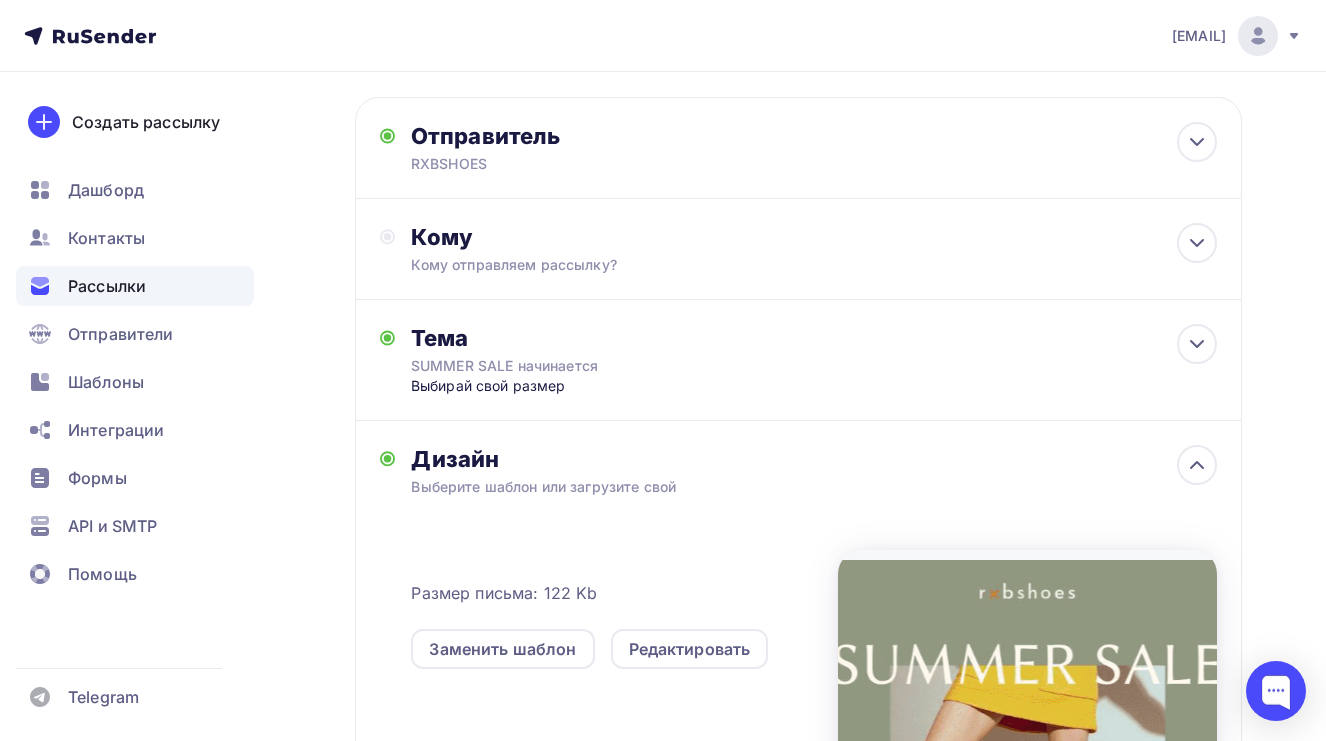 scroll, scrollTop: 157, scrollLeft: 0, axis: vertical 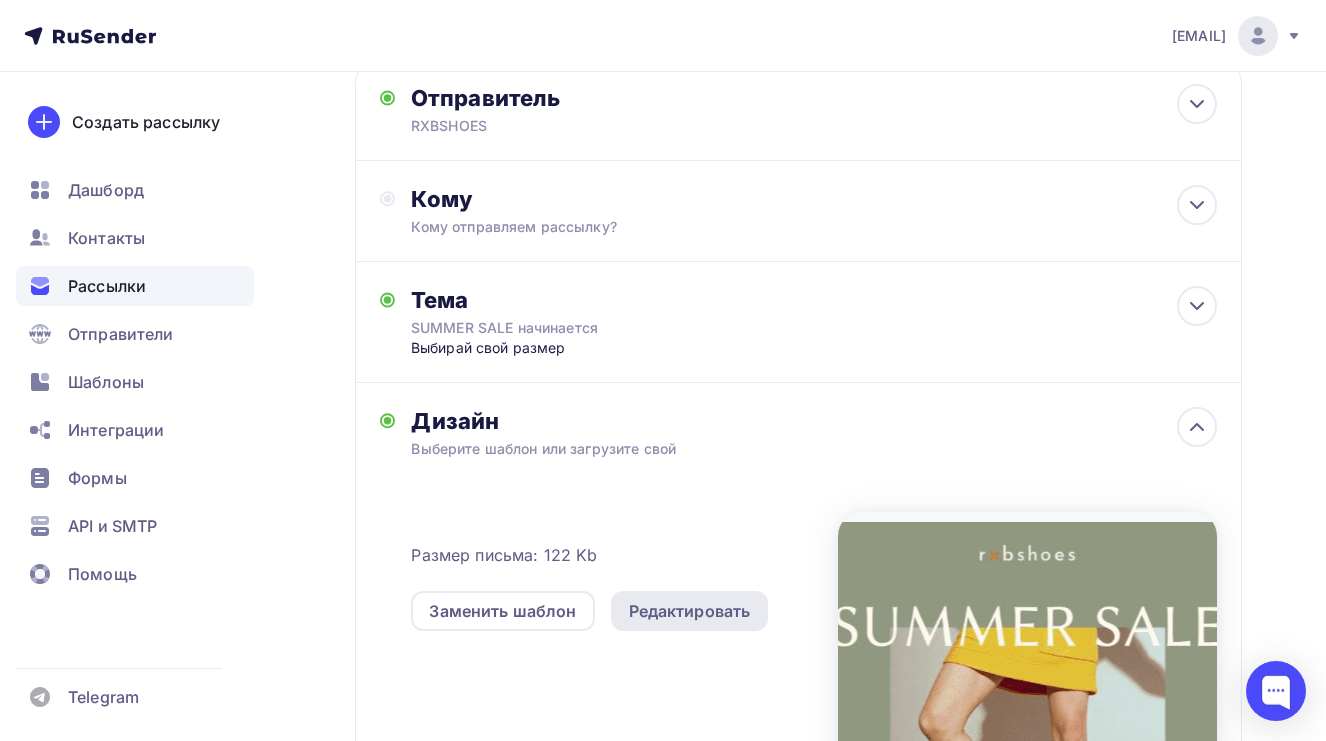 click on "Редактировать" at bounding box center [690, 611] 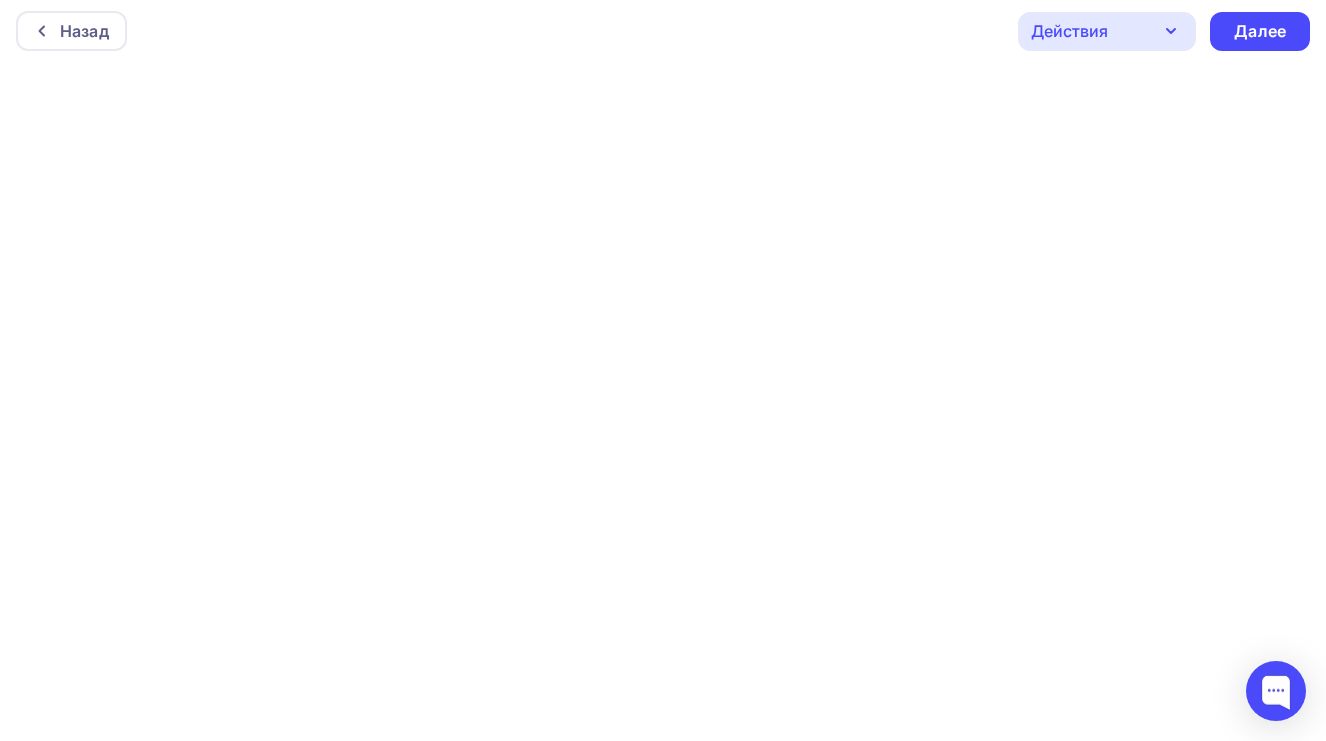scroll, scrollTop: 5, scrollLeft: 0, axis: vertical 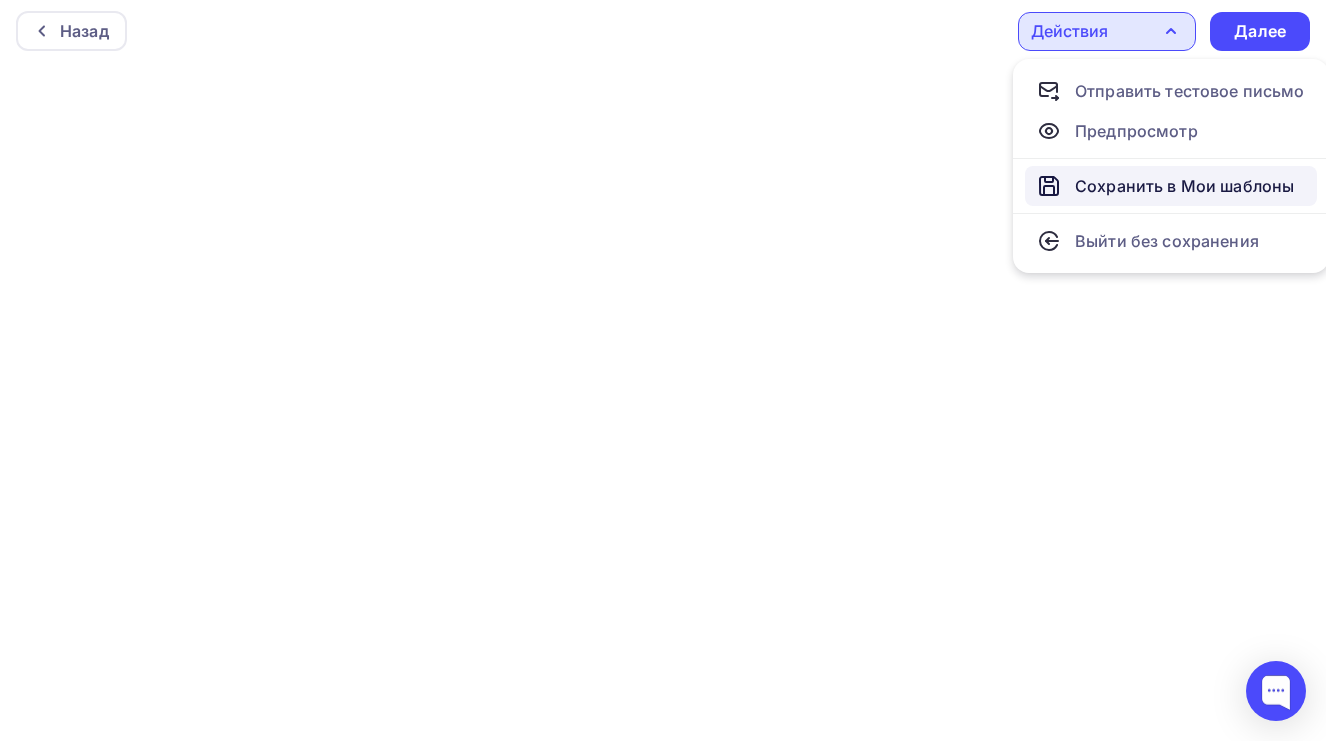 click on "Сохранить в Мои шаблоны" at bounding box center (1184, 186) 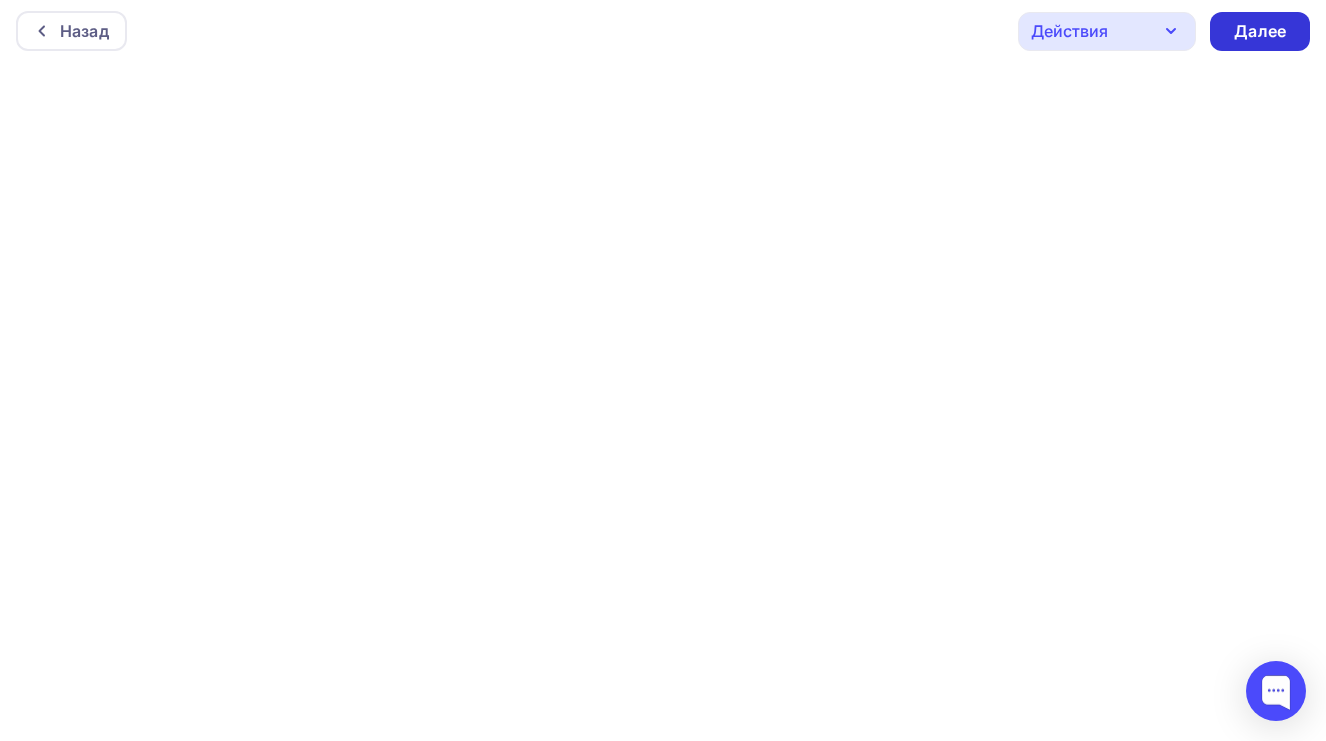 click on "Далее" at bounding box center (1260, 31) 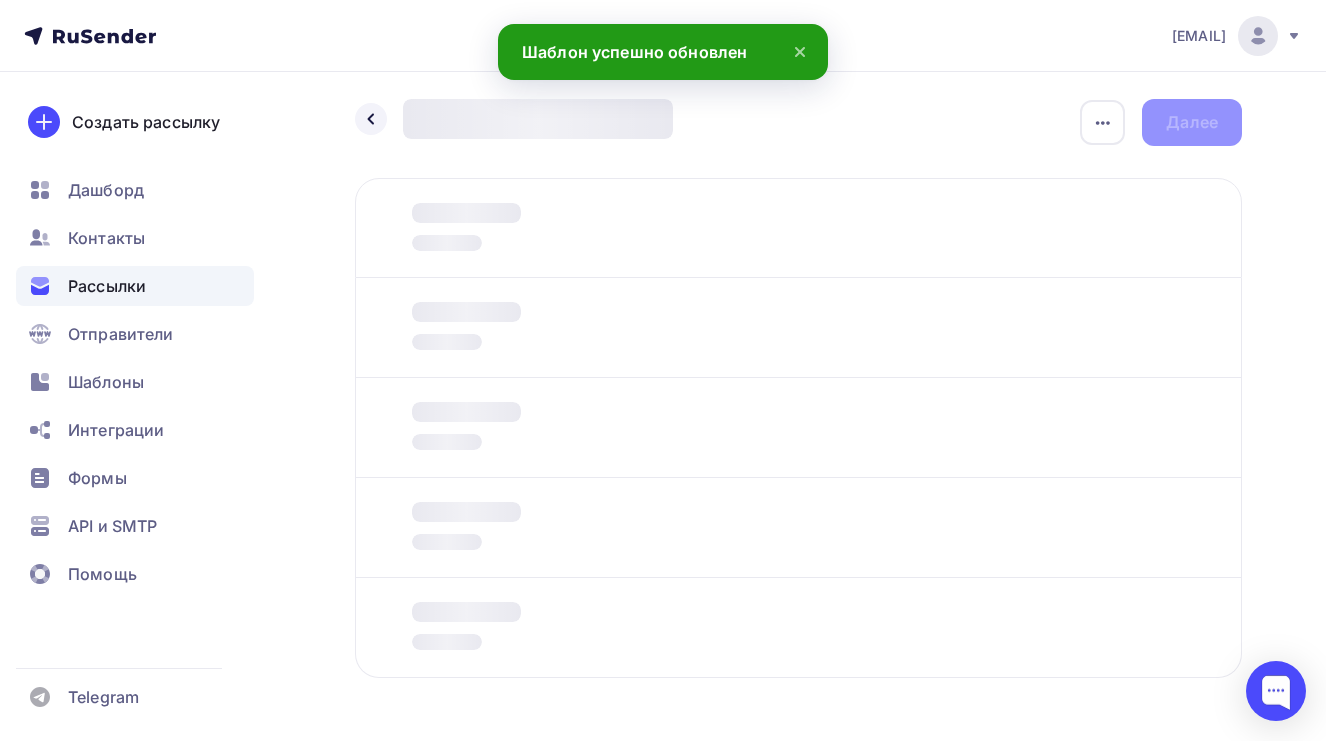 scroll, scrollTop: 0, scrollLeft: 0, axis: both 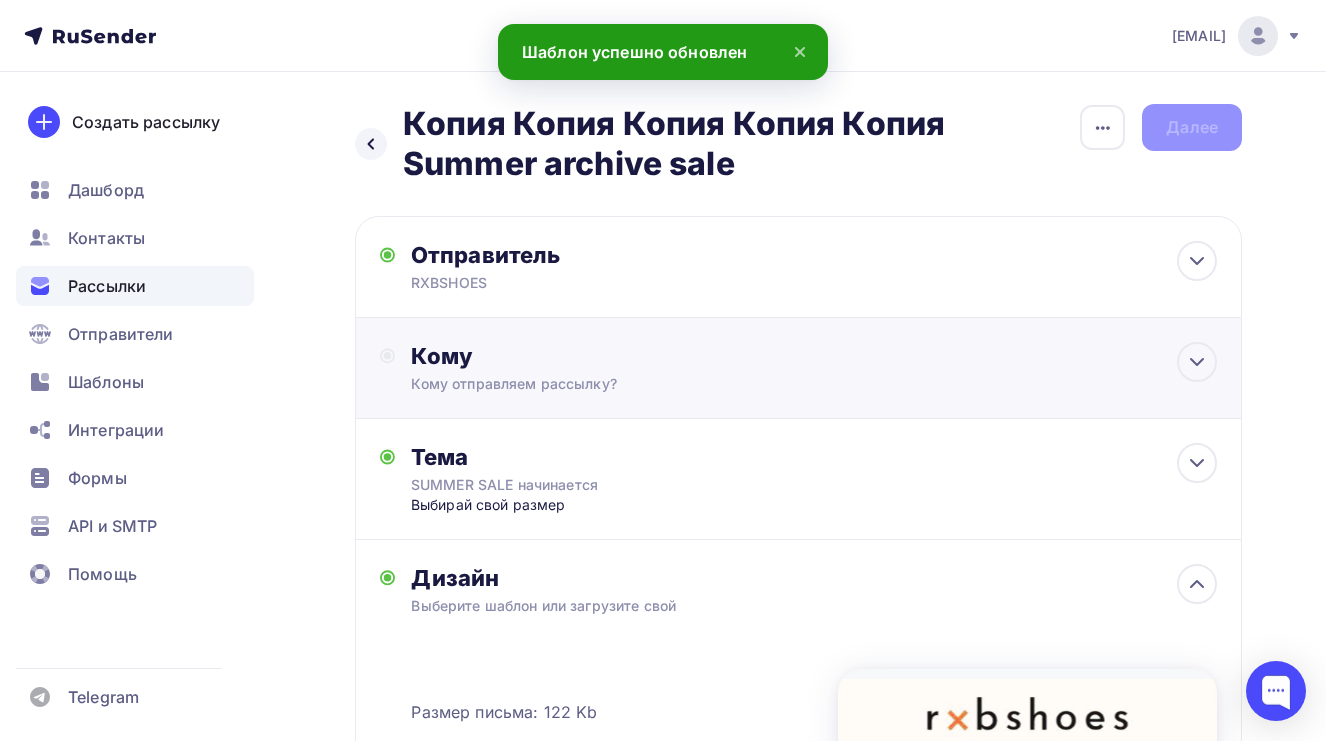 click on "Кому отправляем рассылку?" at bounding box center (773, 384) 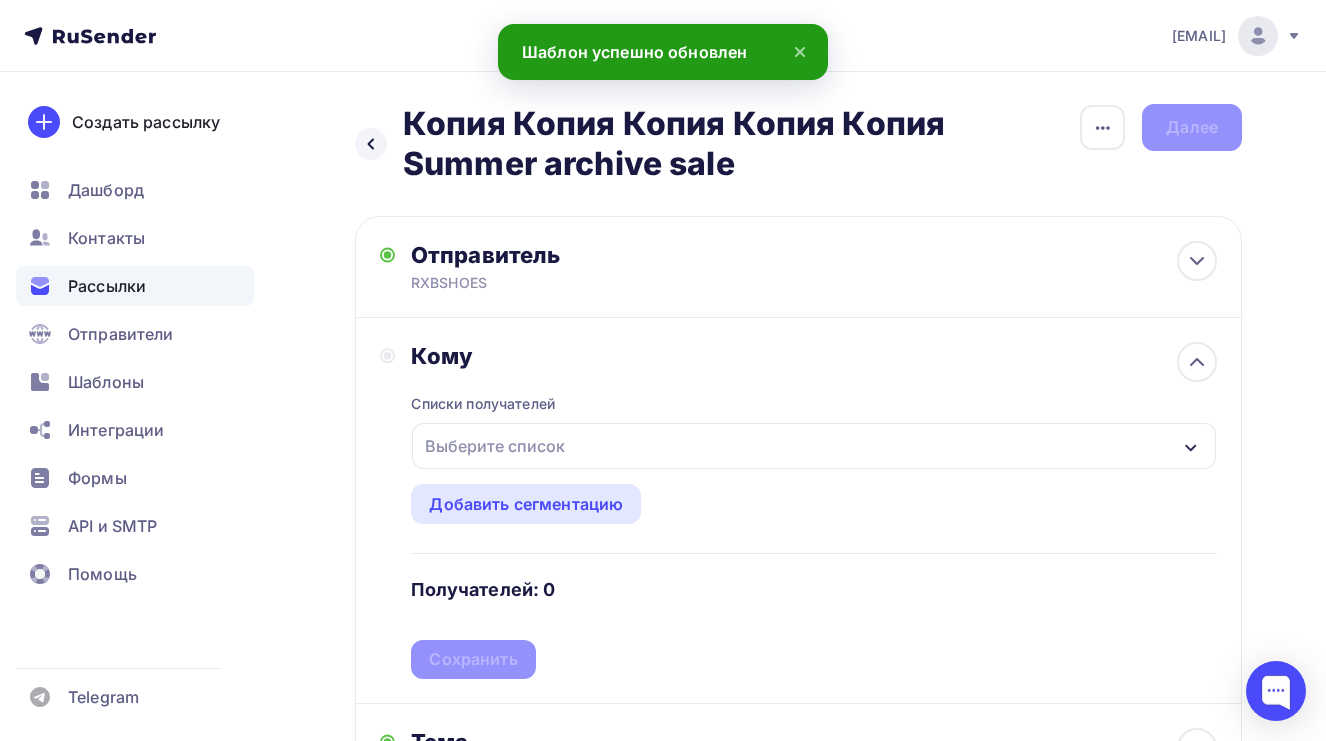 click on "Выберите список" at bounding box center [495, 446] 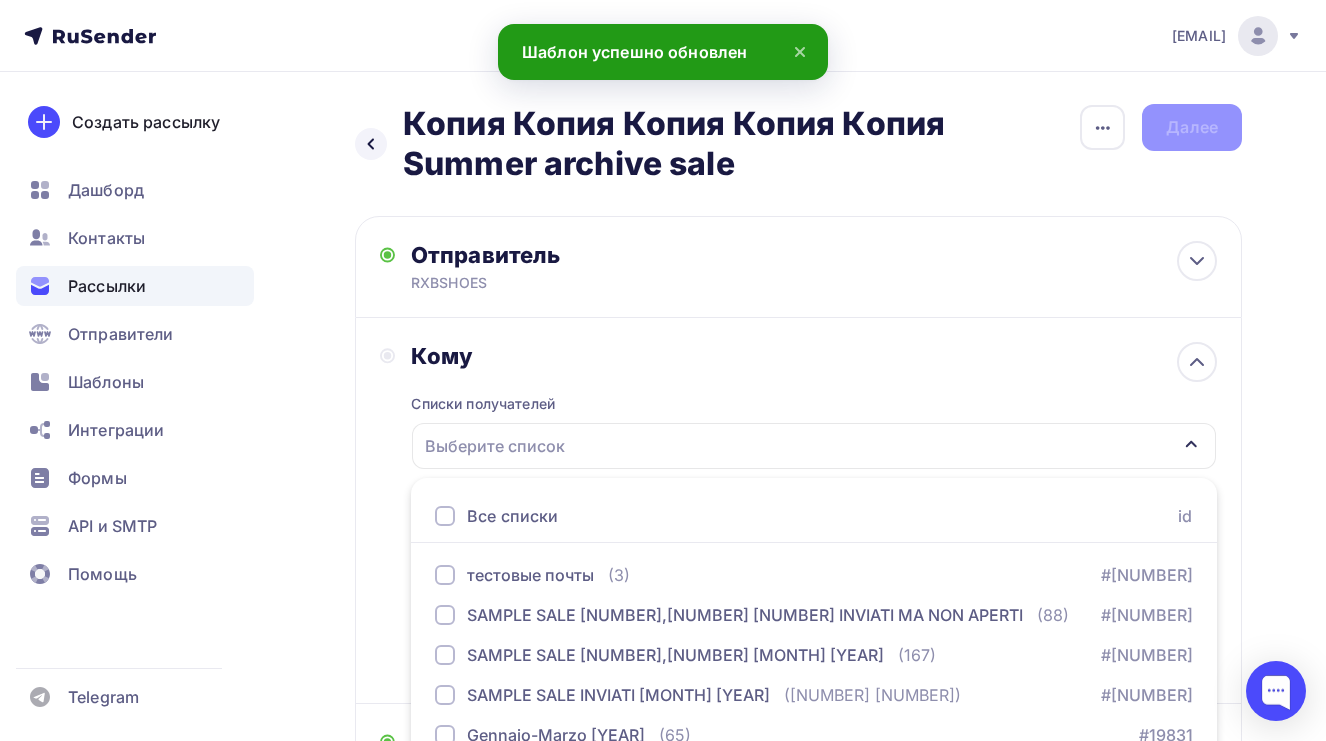 scroll, scrollTop: 256, scrollLeft: 0, axis: vertical 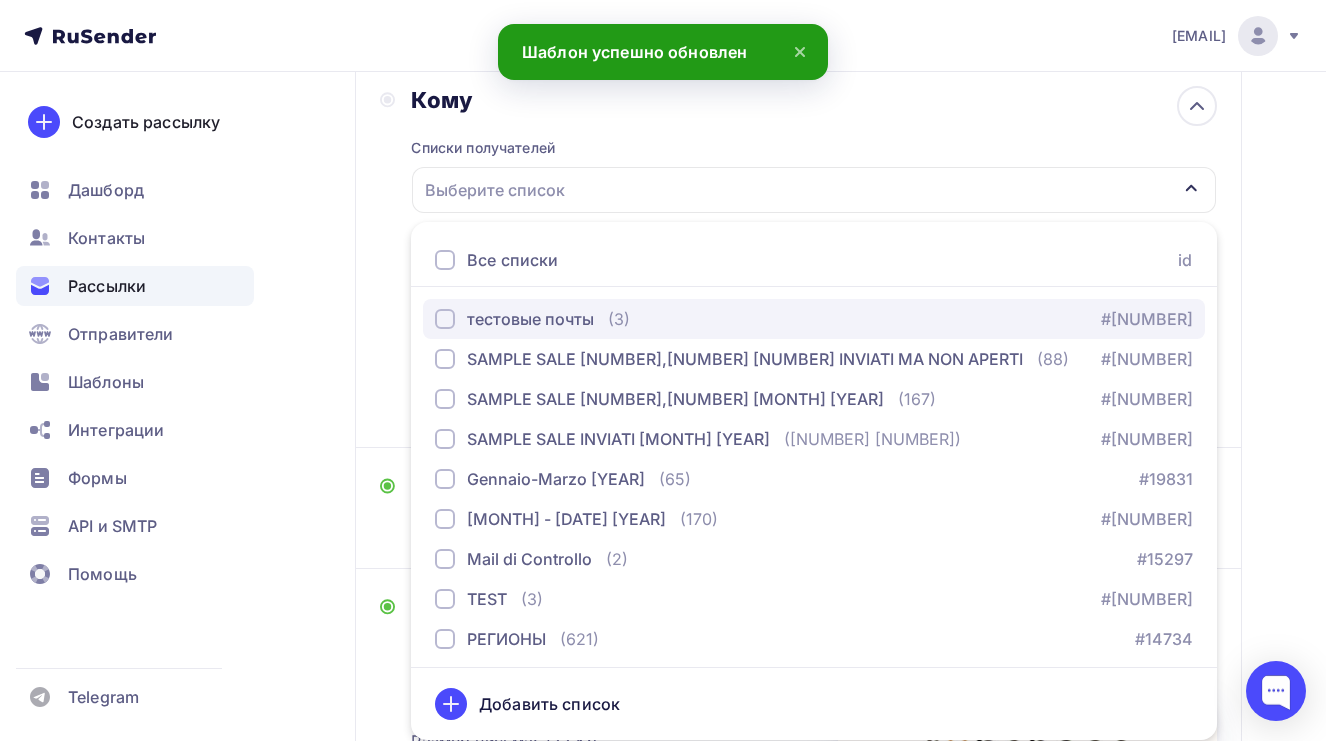 click on "тестовые почты" at bounding box center (530, 319) 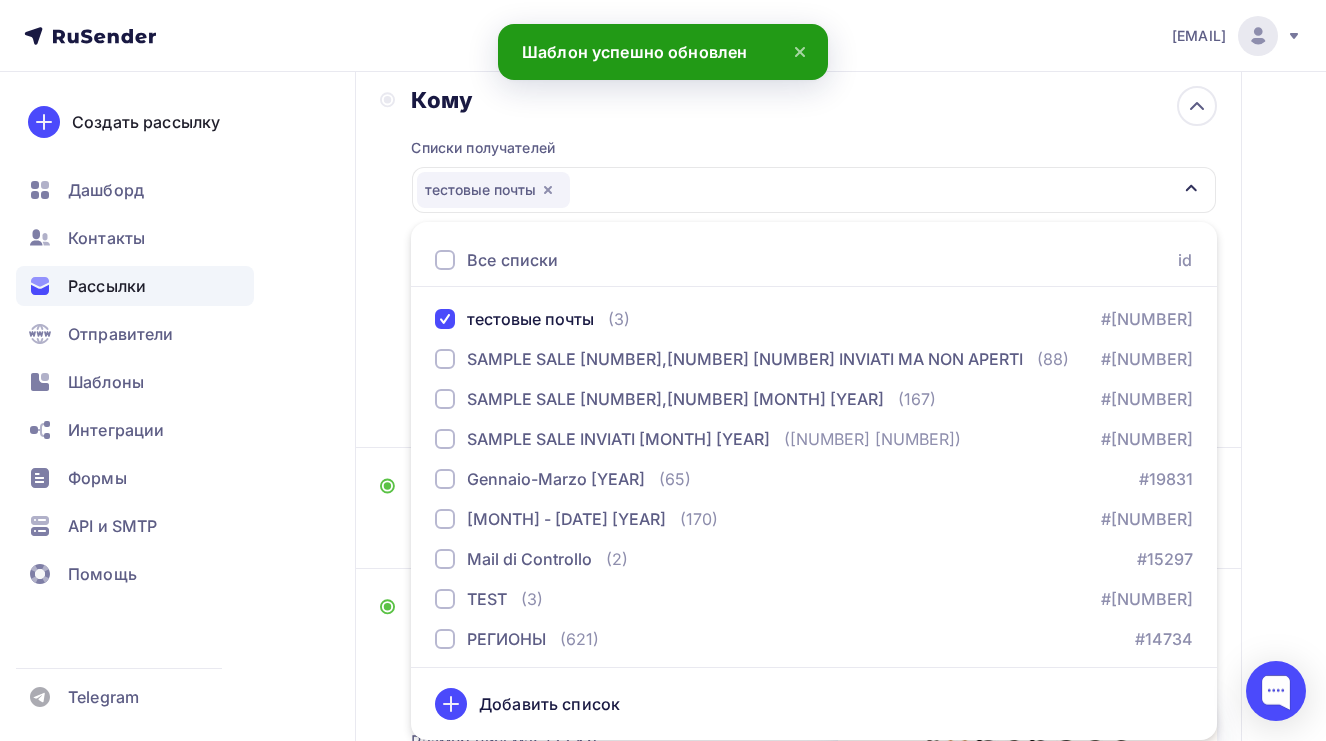 click on "Кому
Списки получателей
тестовые почты
Все списки
id
тестовые почты
([NUMBER])
#[NUMBER]
SAMPLE SALE [NUMBER], [NUMBER] [NUMBER] INVIATI MA NON APERTI
([NUMBER])
#[NUMBER]
SAMPLE SALE [NUMBER],[NUMBER] [MONTH] [YEAR]
([NUMBER])
#[NUMBER]
SAMPLE SALE INVIATI [MONTH] [YEAR]
([NUMBER] [NUMBER])
#[NUMBER]
Gennaio-Marzo [YEAR]
([NUMBER])
#[NUMBER]
Novembre -> [NUMBER] [MONTH] [YEAR]
([NUMBER])
#[NUMBER]
Mail di Controllo" at bounding box center (798, 254) 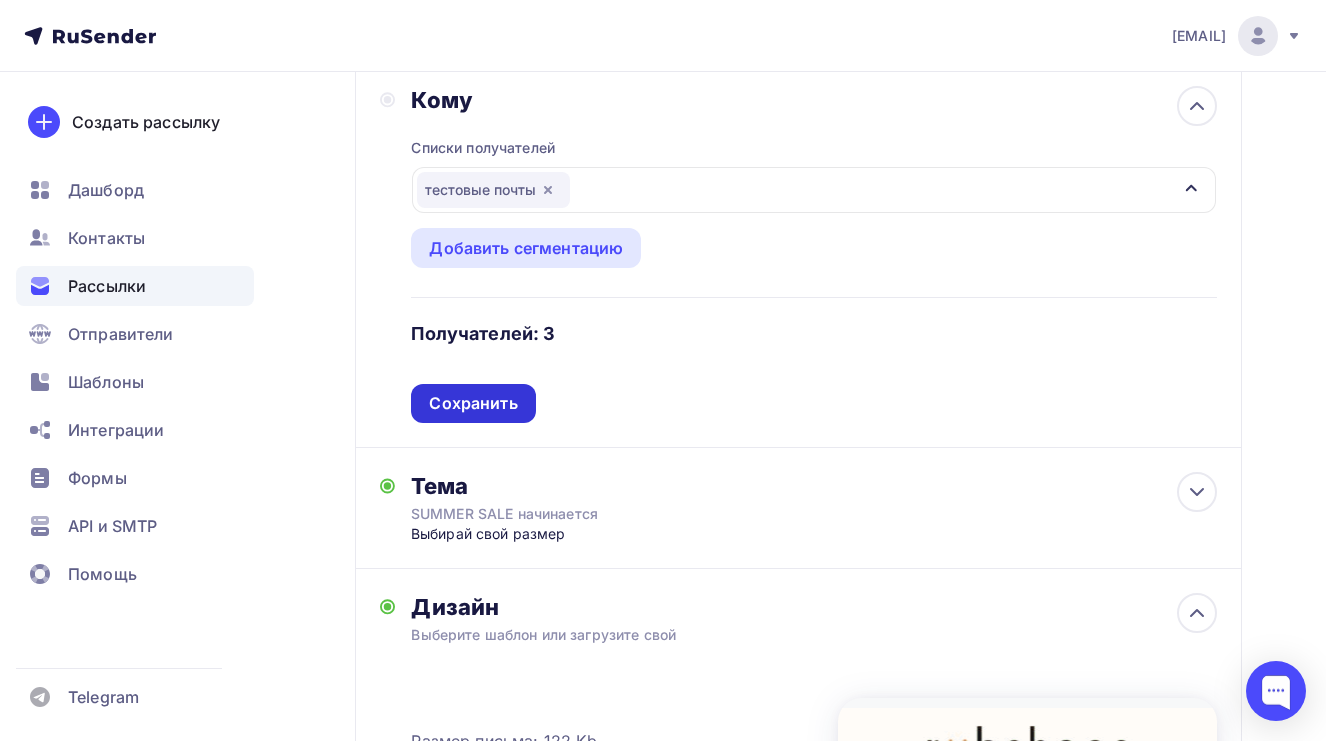 click on "Сохранить" at bounding box center [473, 403] 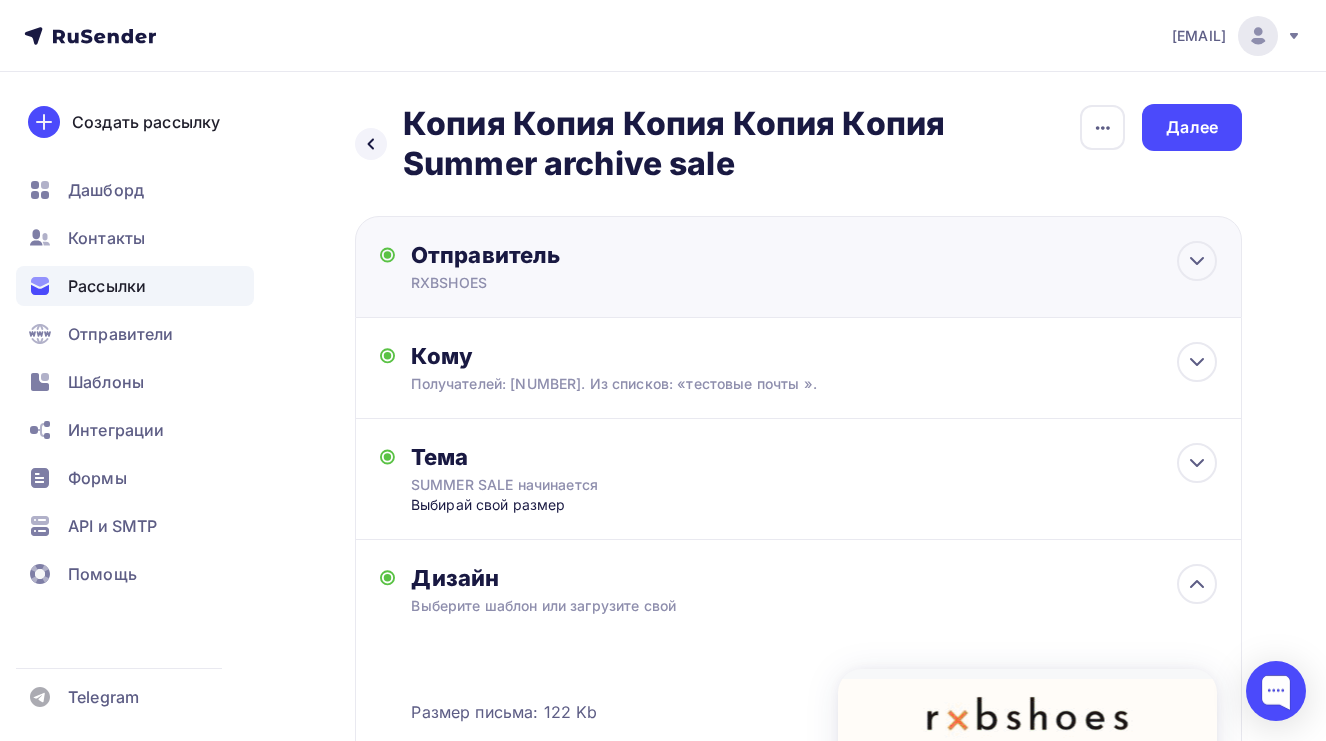scroll, scrollTop: 0, scrollLeft: 0, axis: both 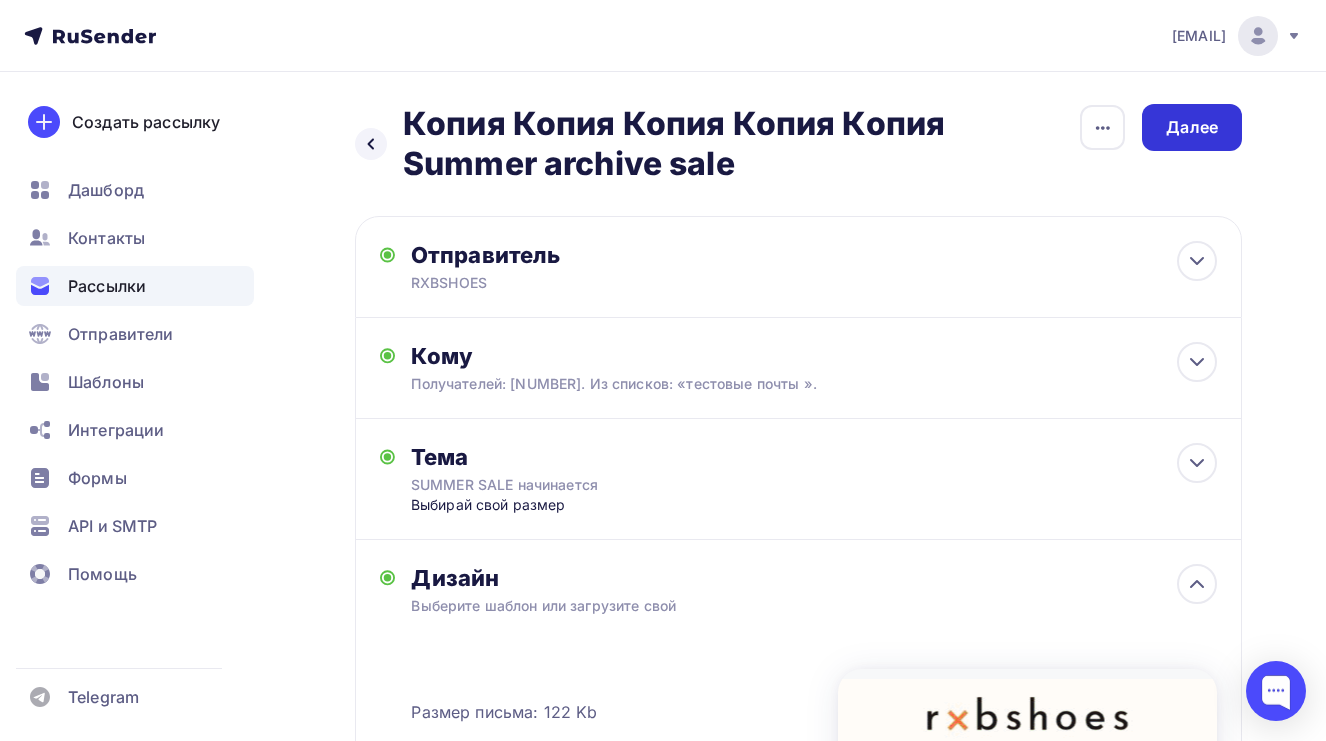 click on "Далее" at bounding box center [1192, 127] 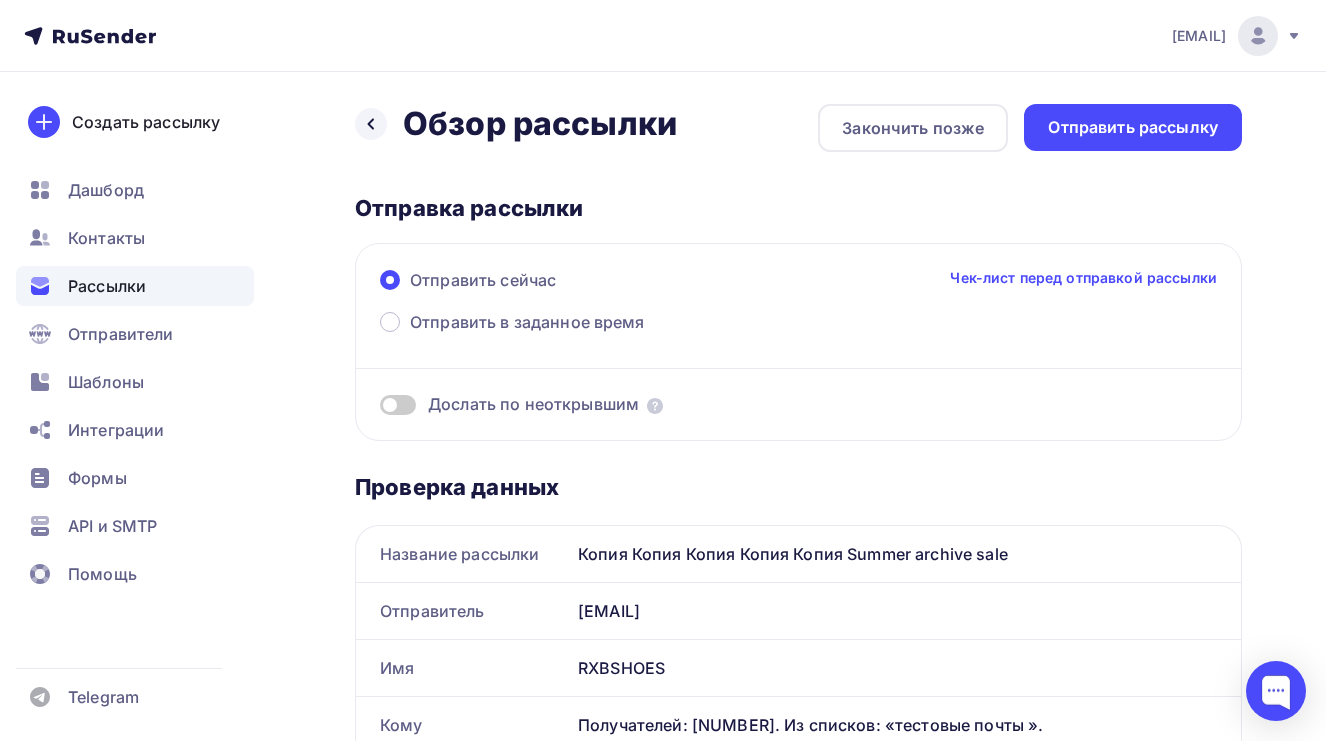 scroll, scrollTop: 0, scrollLeft: 0, axis: both 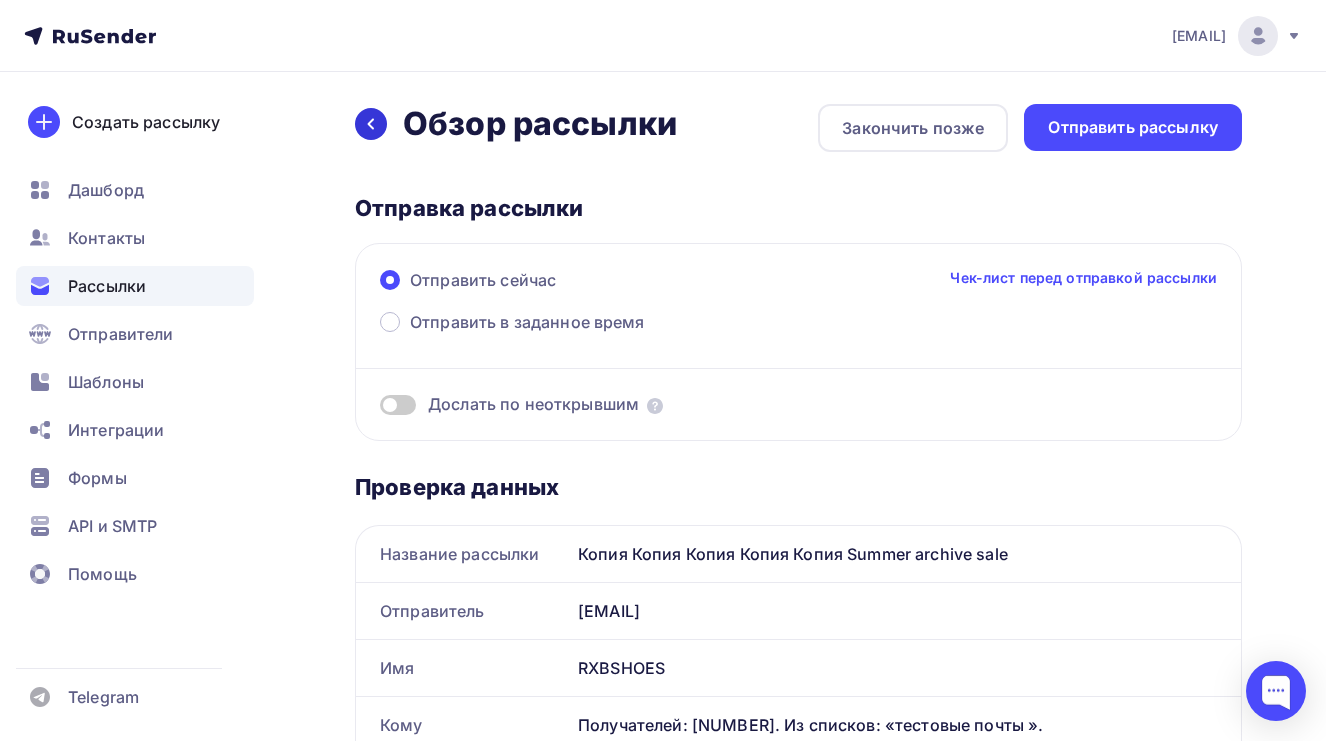 click at bounding box center (371, 124) 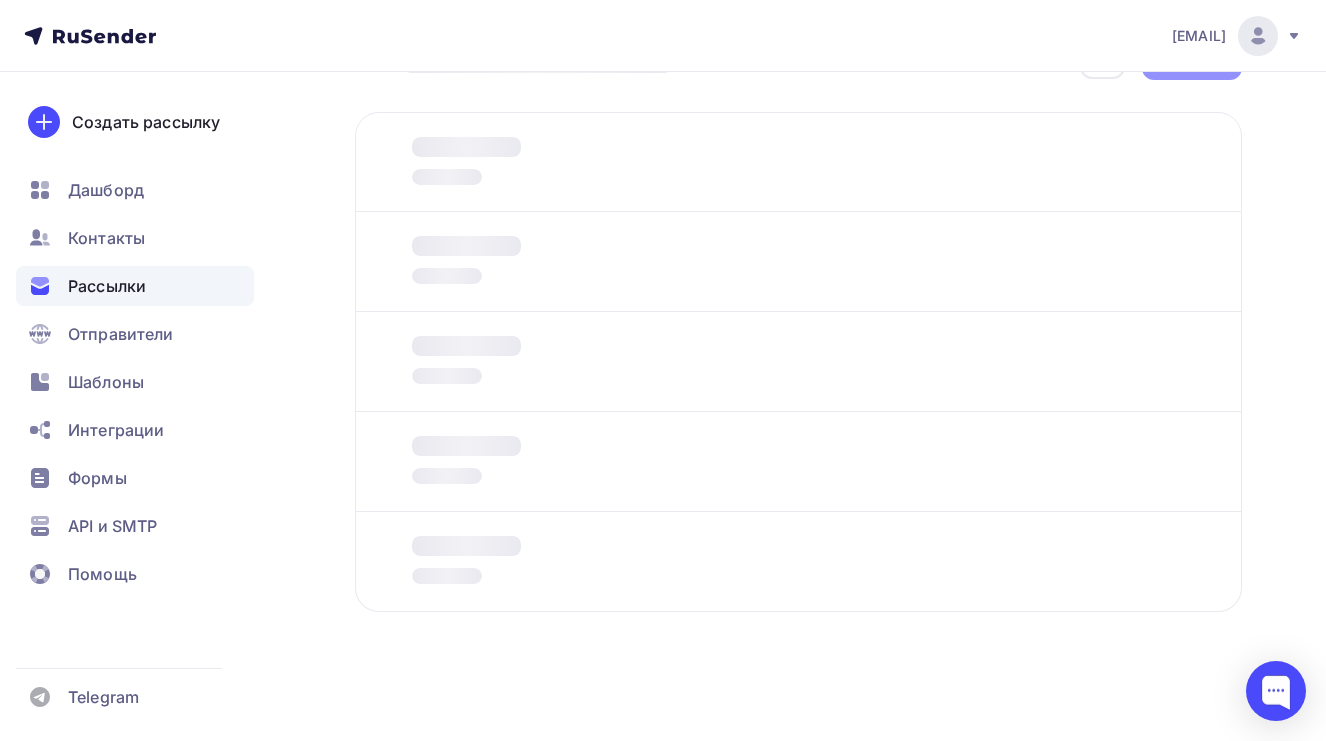 scroll, scrollTop: 71, scrollLeft: 0, axis: vertical 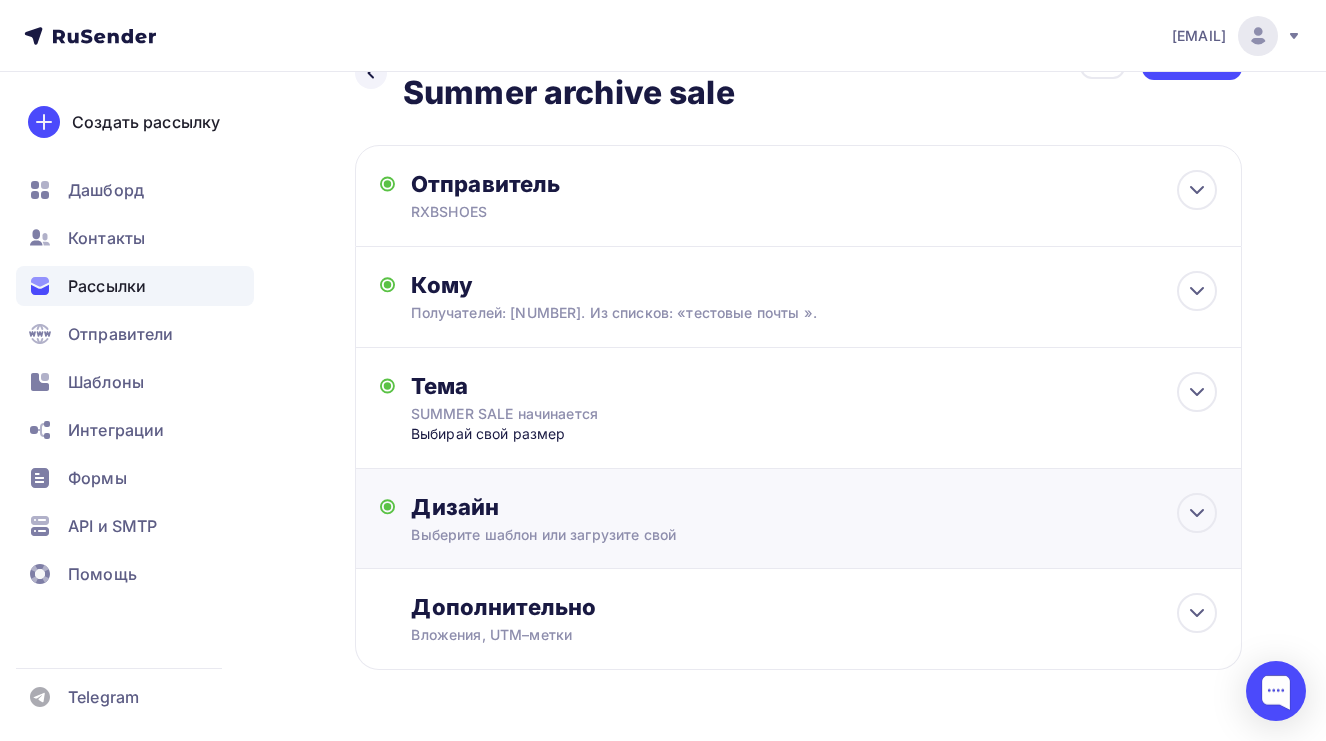 click on "Дизайн" at bounding box center [814, 507] 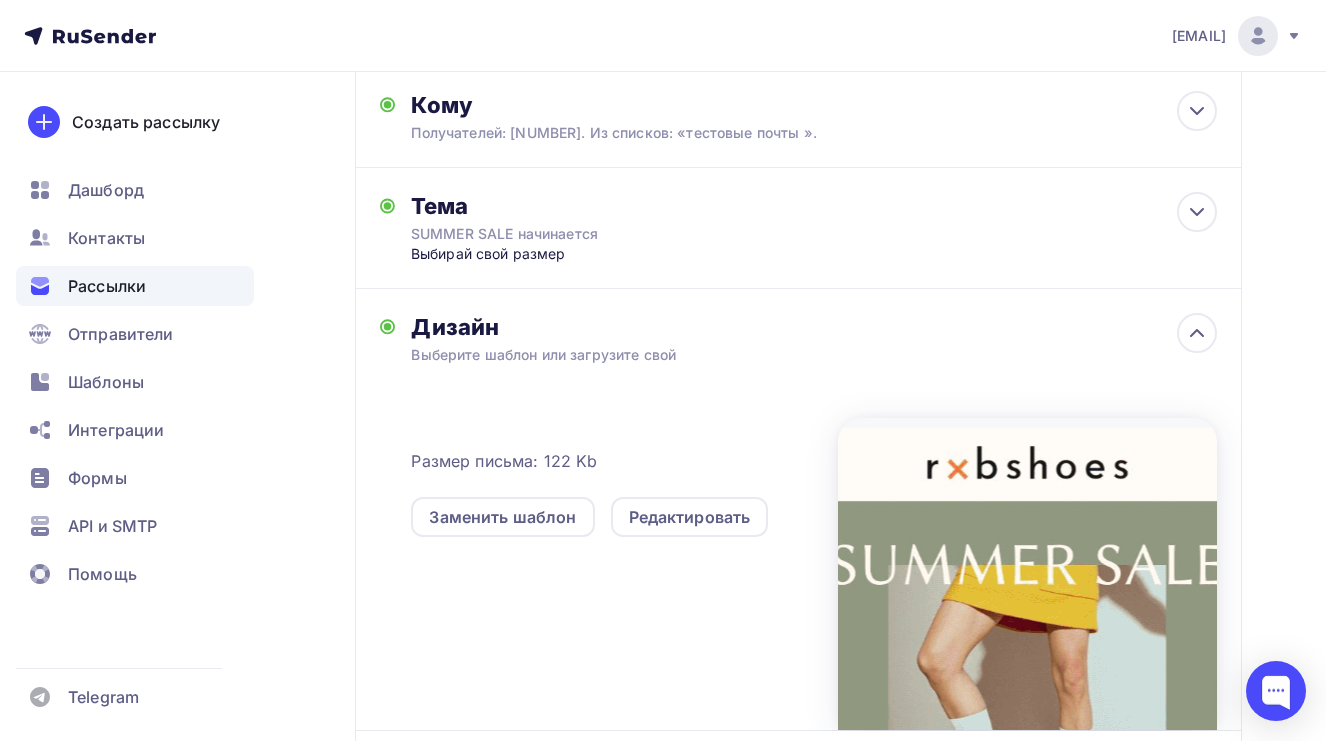 scroll, scrollTop: 252, scrollLeft: 0, axis: vertical 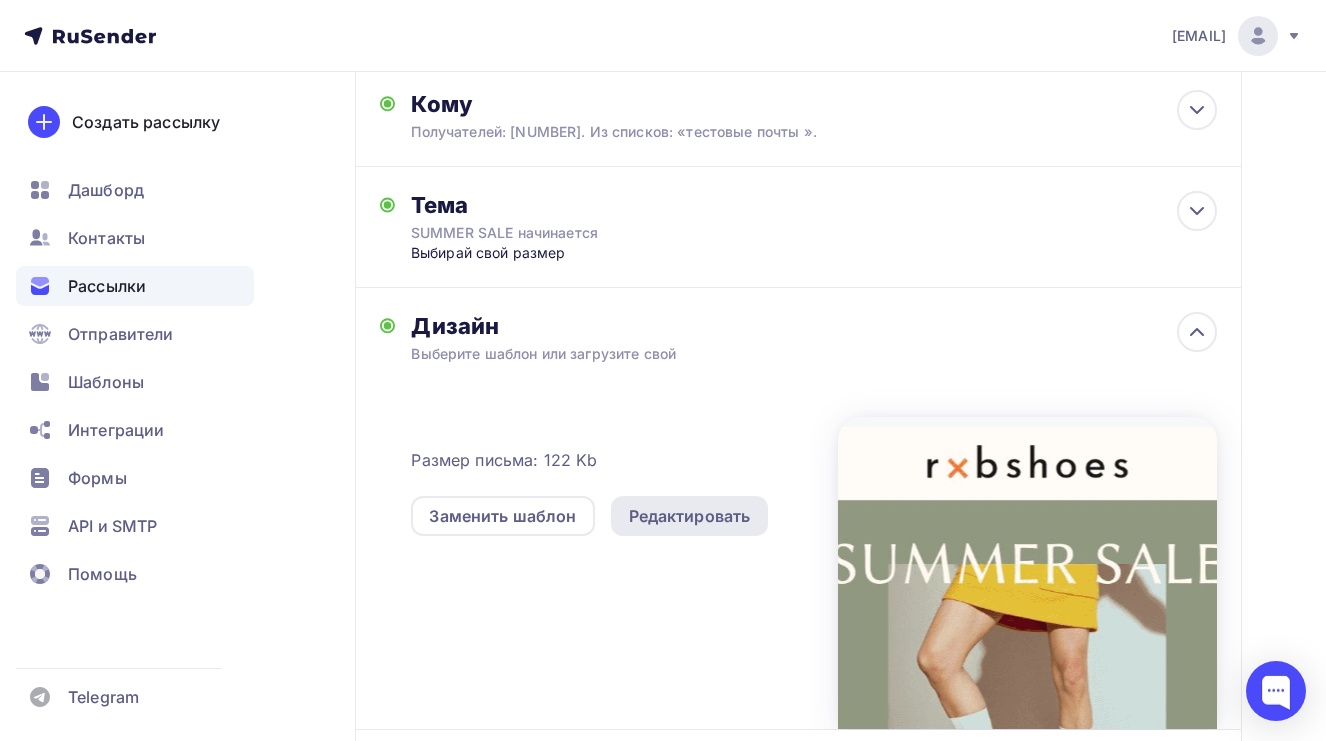 click on "Редактировать" at bounding box center [690, 516] 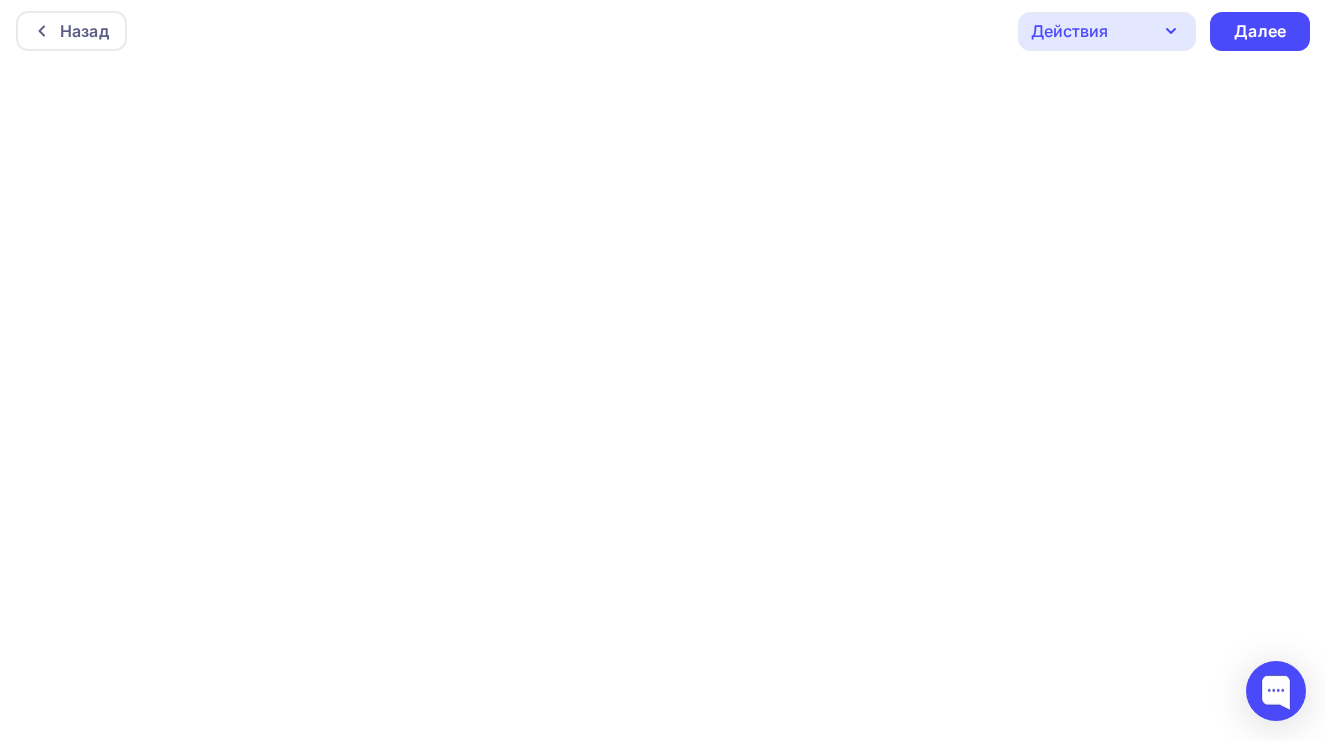 scroll, scrollTop: 0, scrollLeft: 0, axis: both 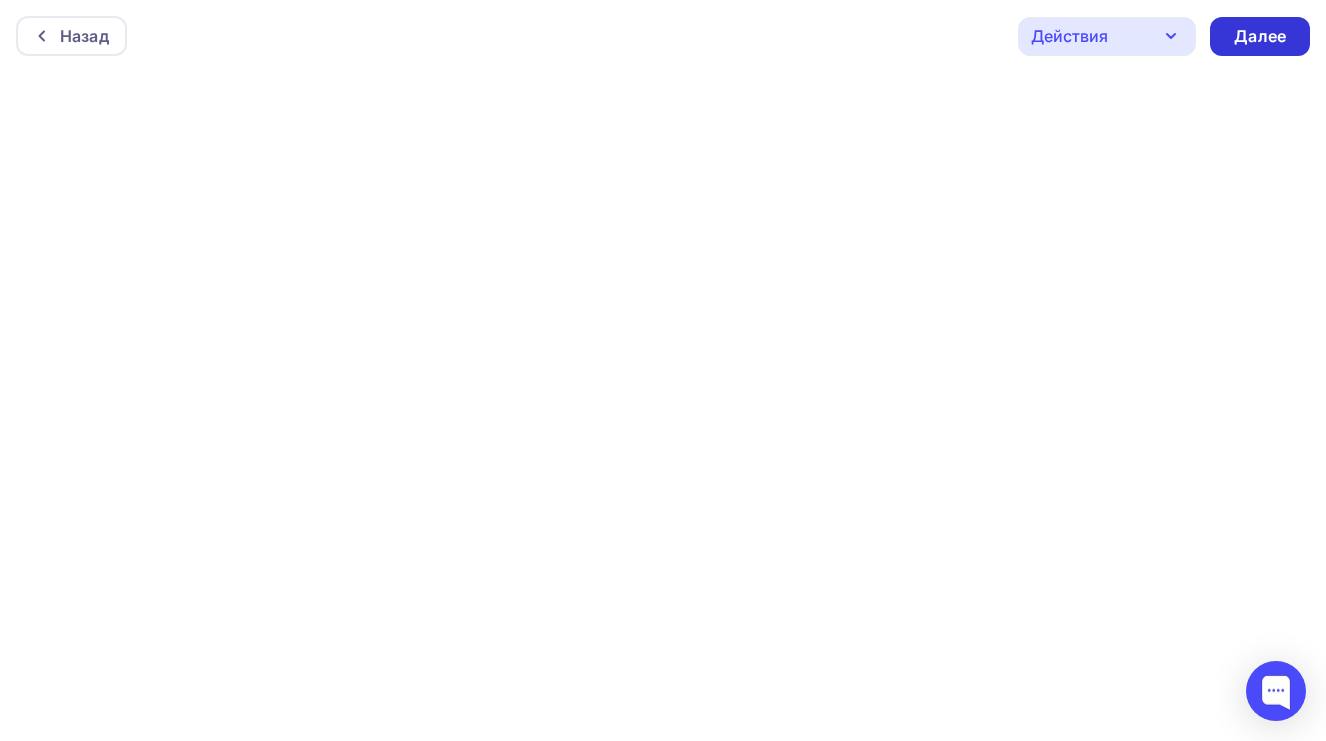click on "Далее" at bounding box center (1260, 36) 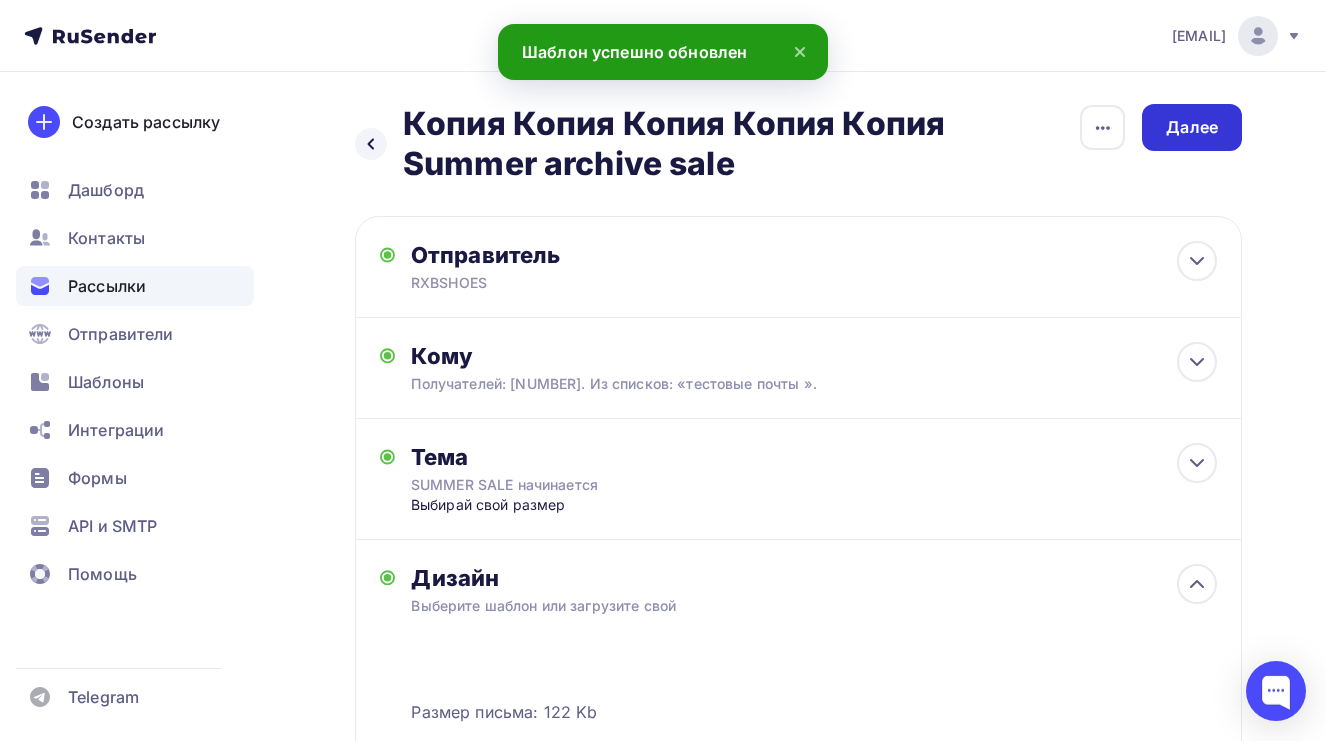 scroll, scrollTop: 0, scrollLeft: 0, axis: both 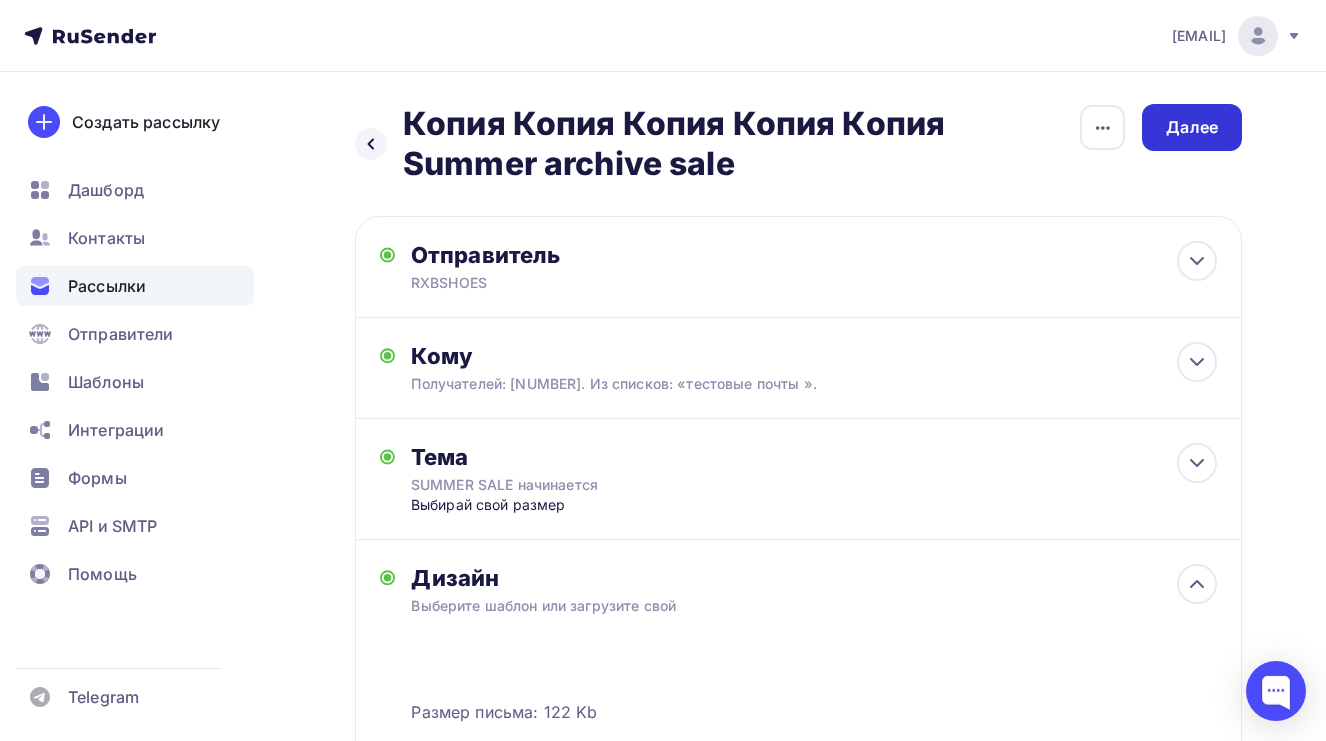 click on "Далее" at bounding box center [1192, 127] 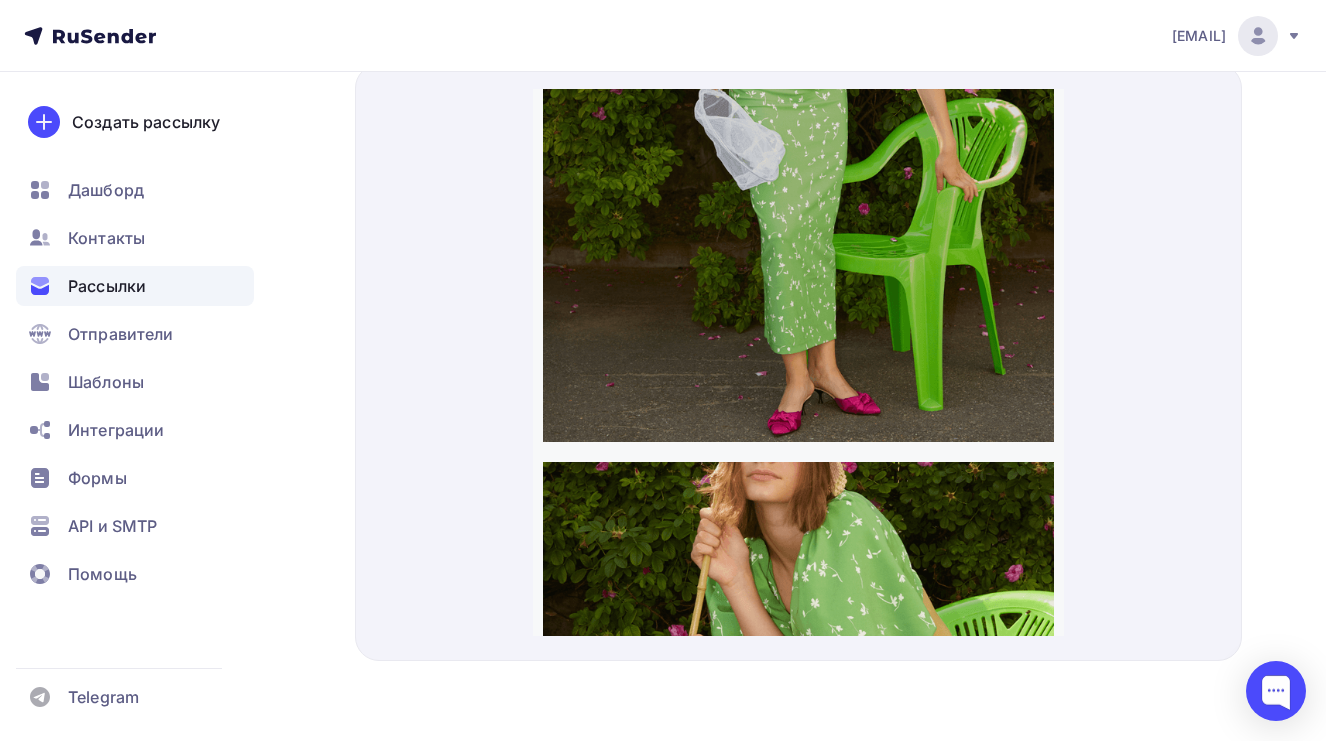 scroll, scrollTop: 3748, scrollLeft: 0, axis: vertical 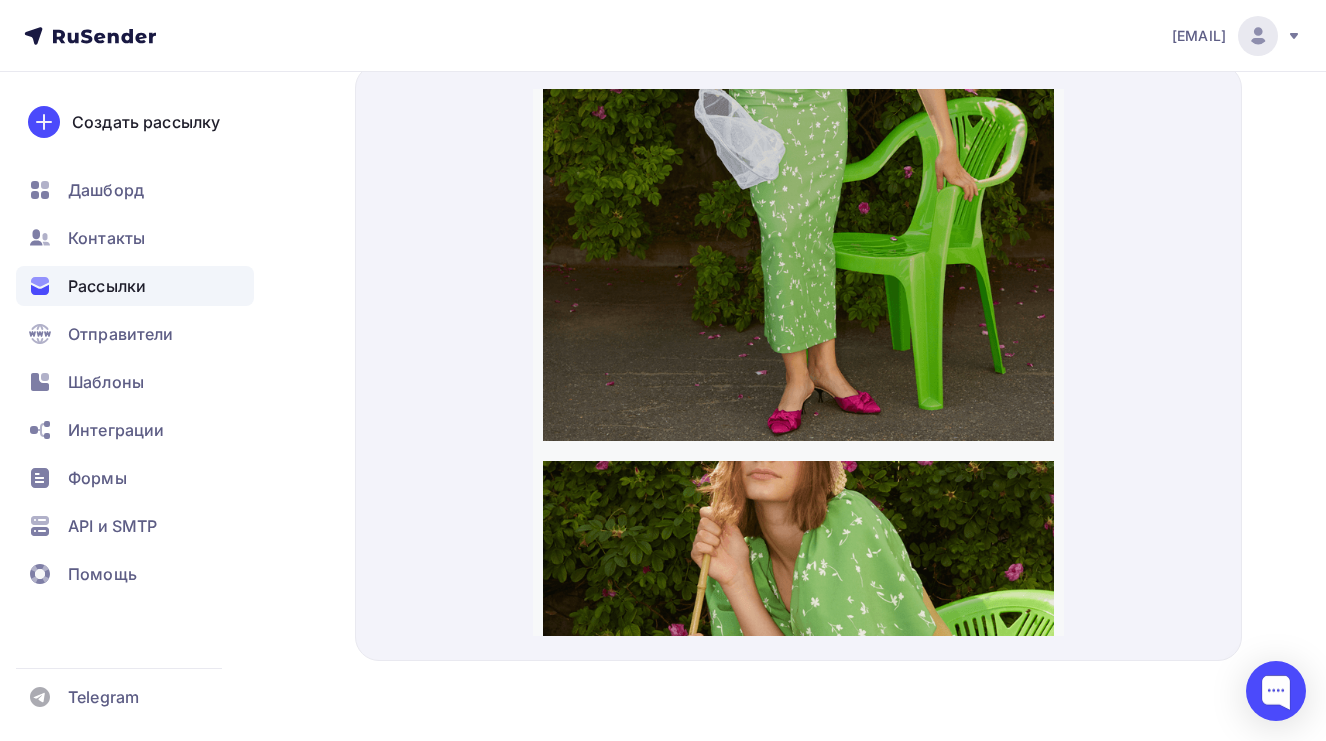 click at bounding box center (798, 98) 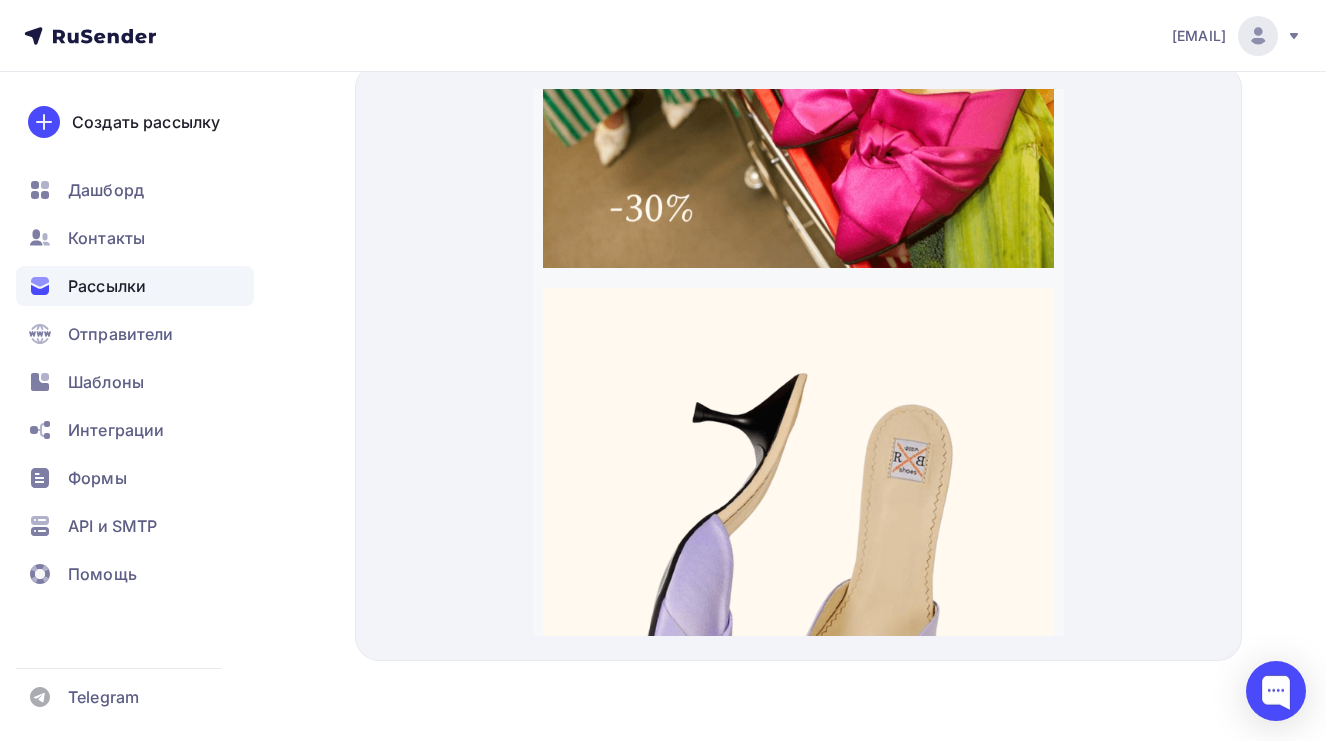 scroll, scrollTop: 2607, scrollLeft: 0, axis: vertical 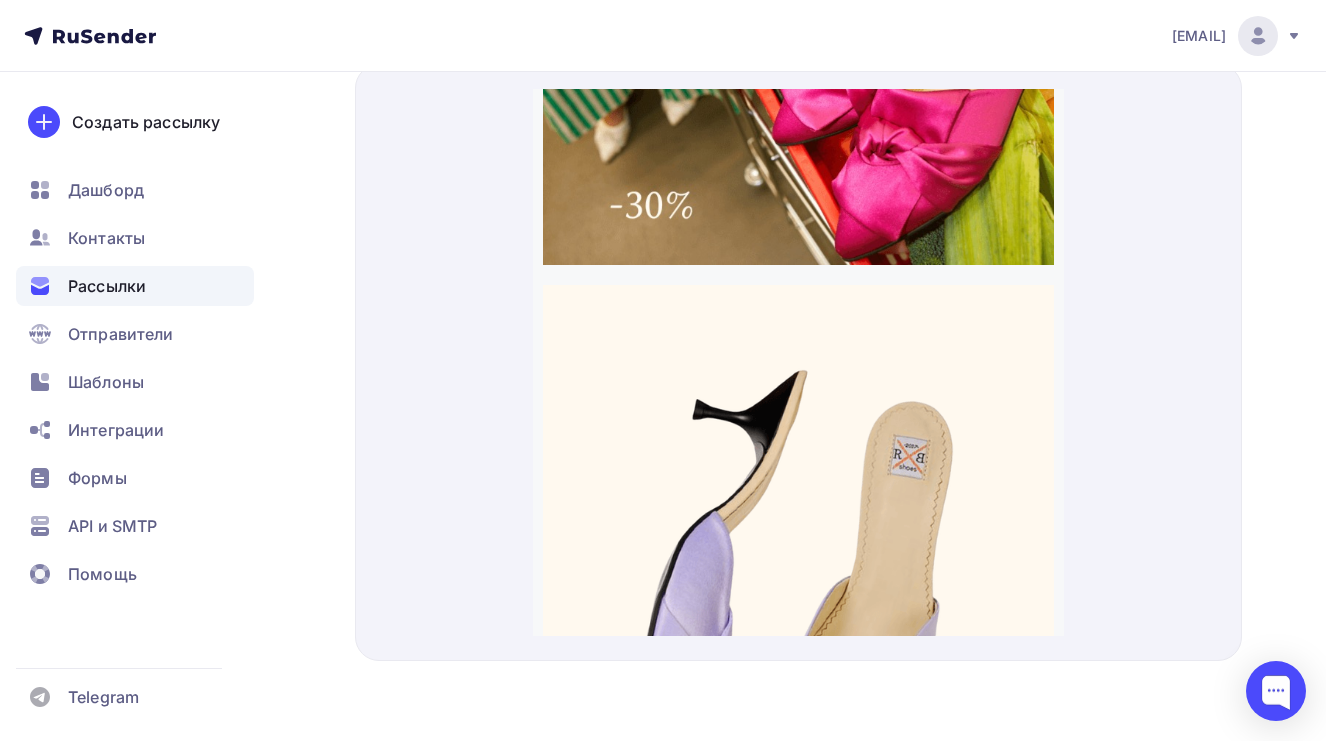 click at bounding box center [798, 47] 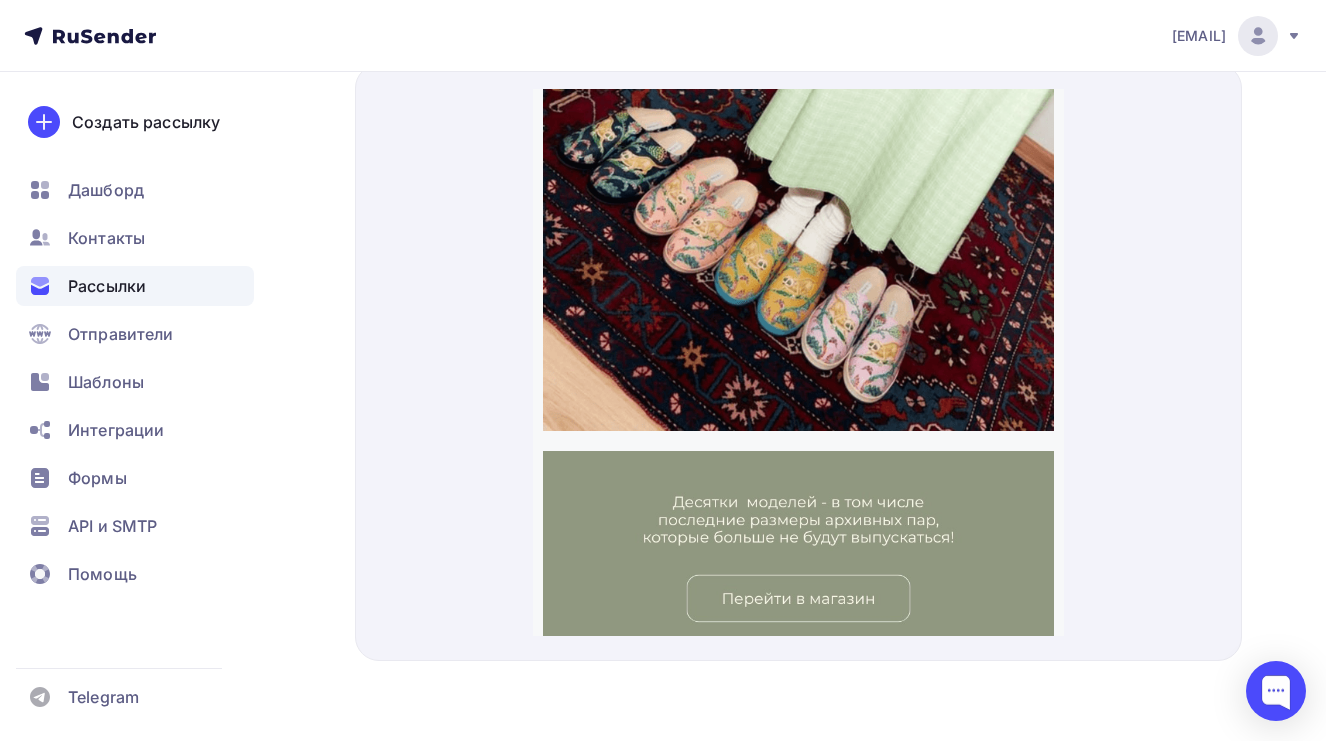 scroll, scrollTop: 1849, scrollLeft: 0, axis: vertical 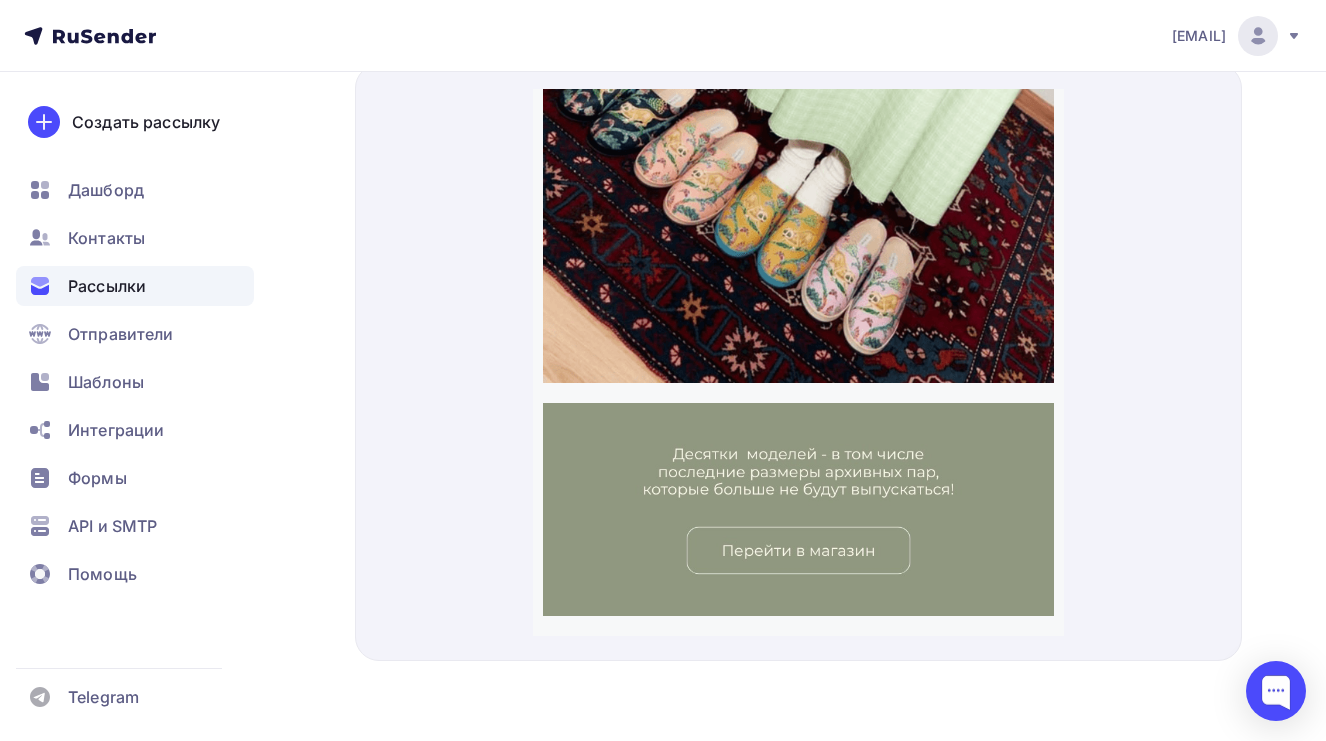 click at bounding box center (798, 40) 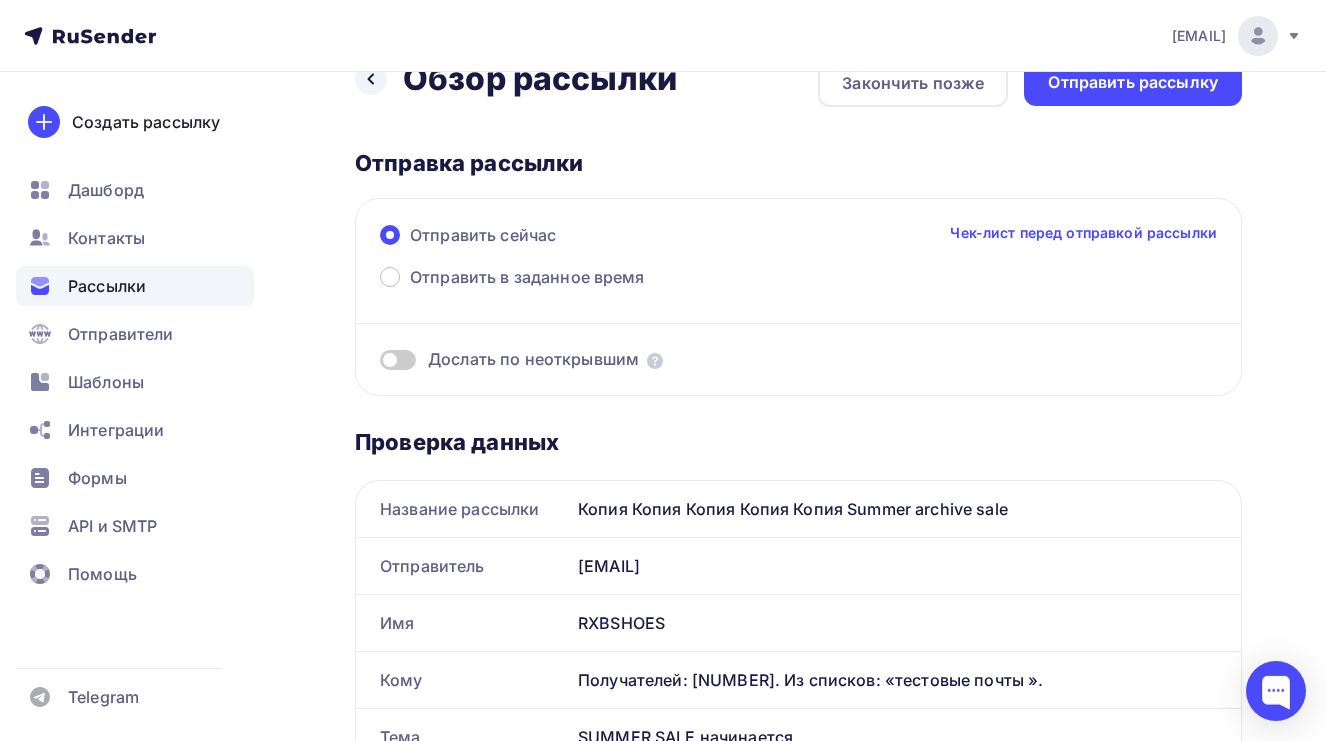scroll, scrollTop: 42, scrollLeft: 0, axis: vertical 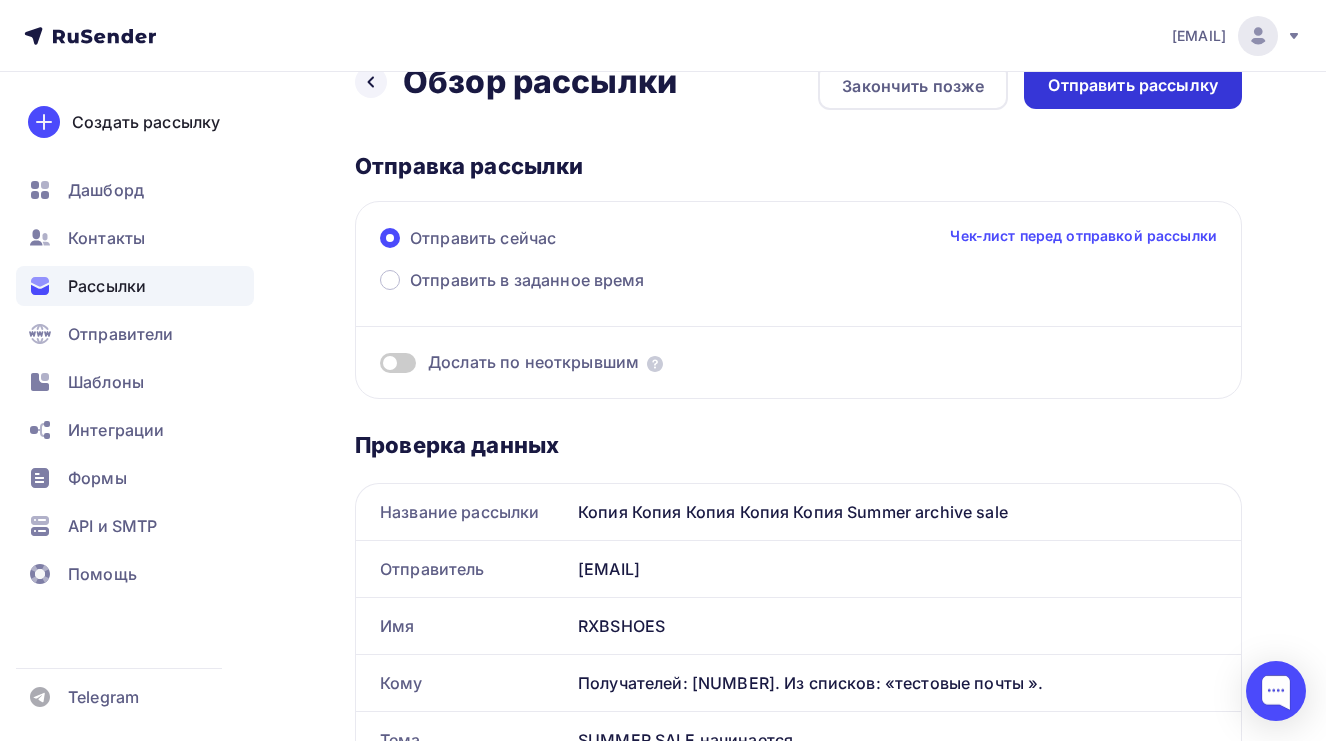 click on "Отправить рассылку" at bounding box center [1133, 85] 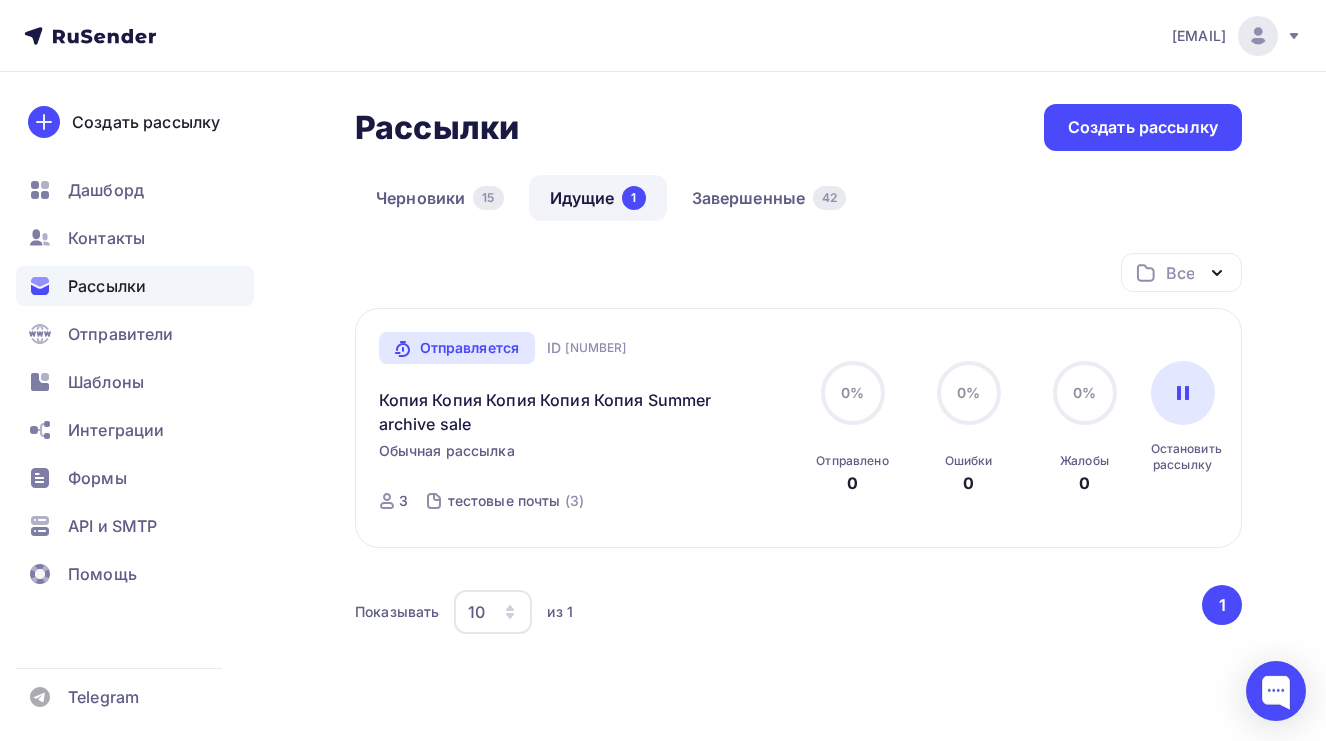 scroll, scrollTop: 0, scrollLeft: 0, axis: both 